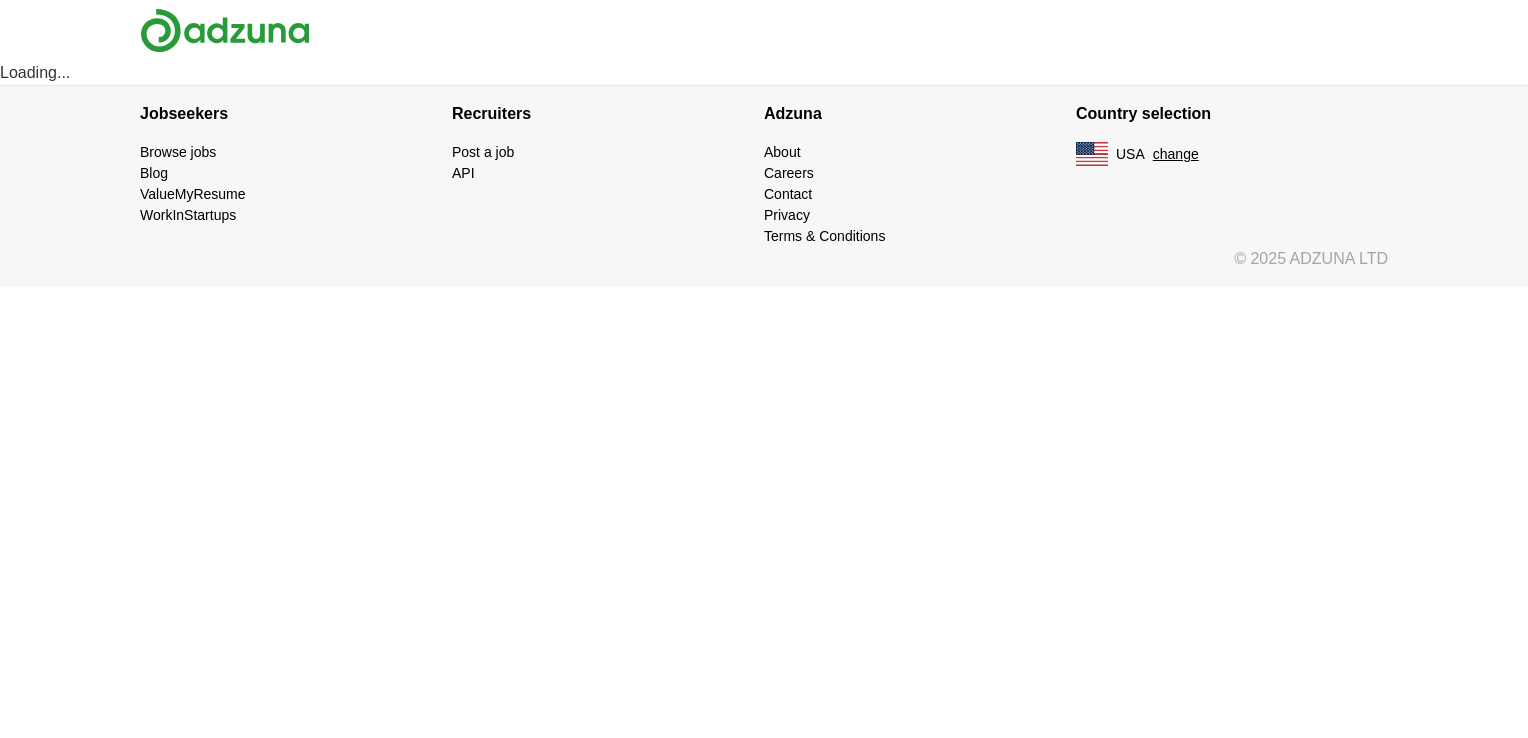 scroll, scrollTop: 0, scrollLeft: 0, axis: both 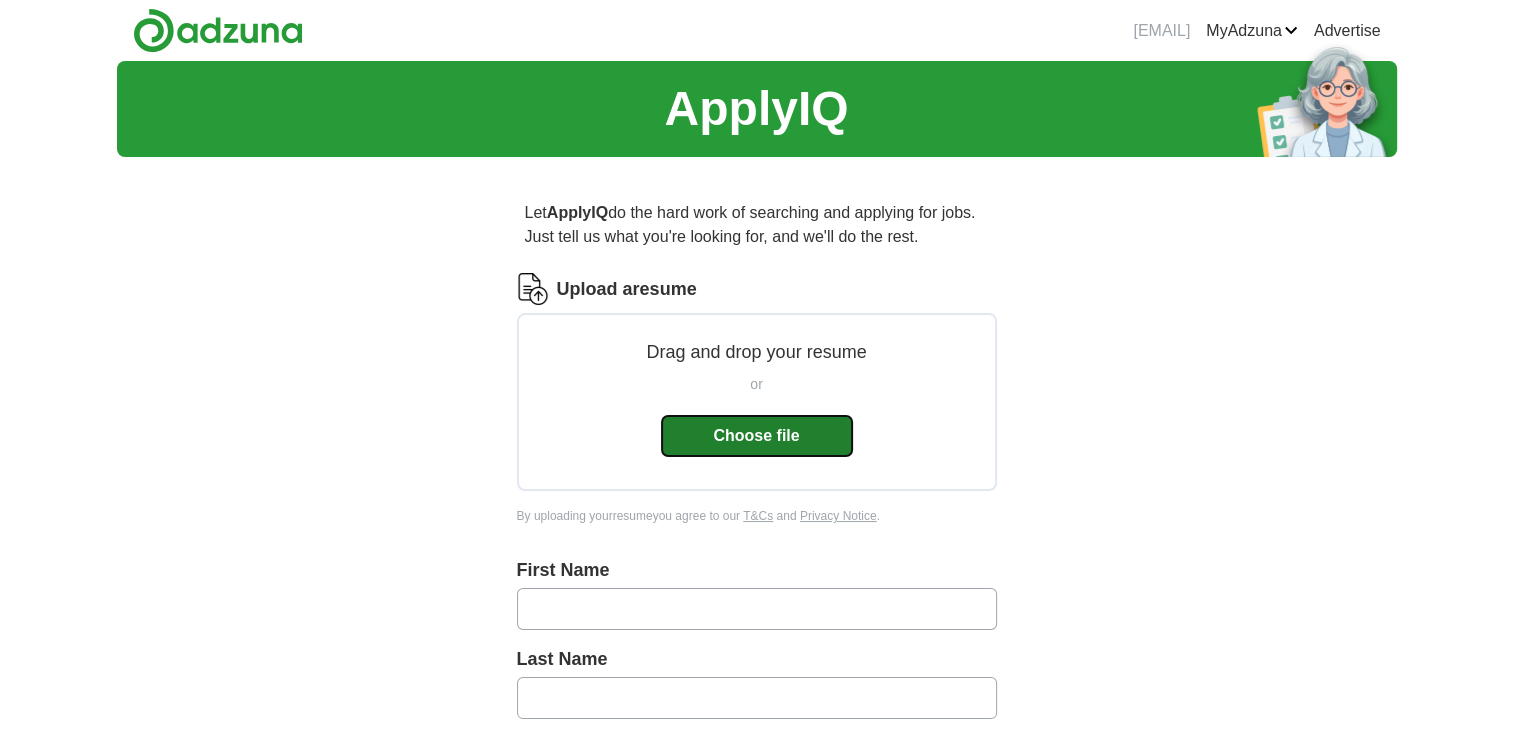 click on "Choose file" at bounding box center (757, 436) 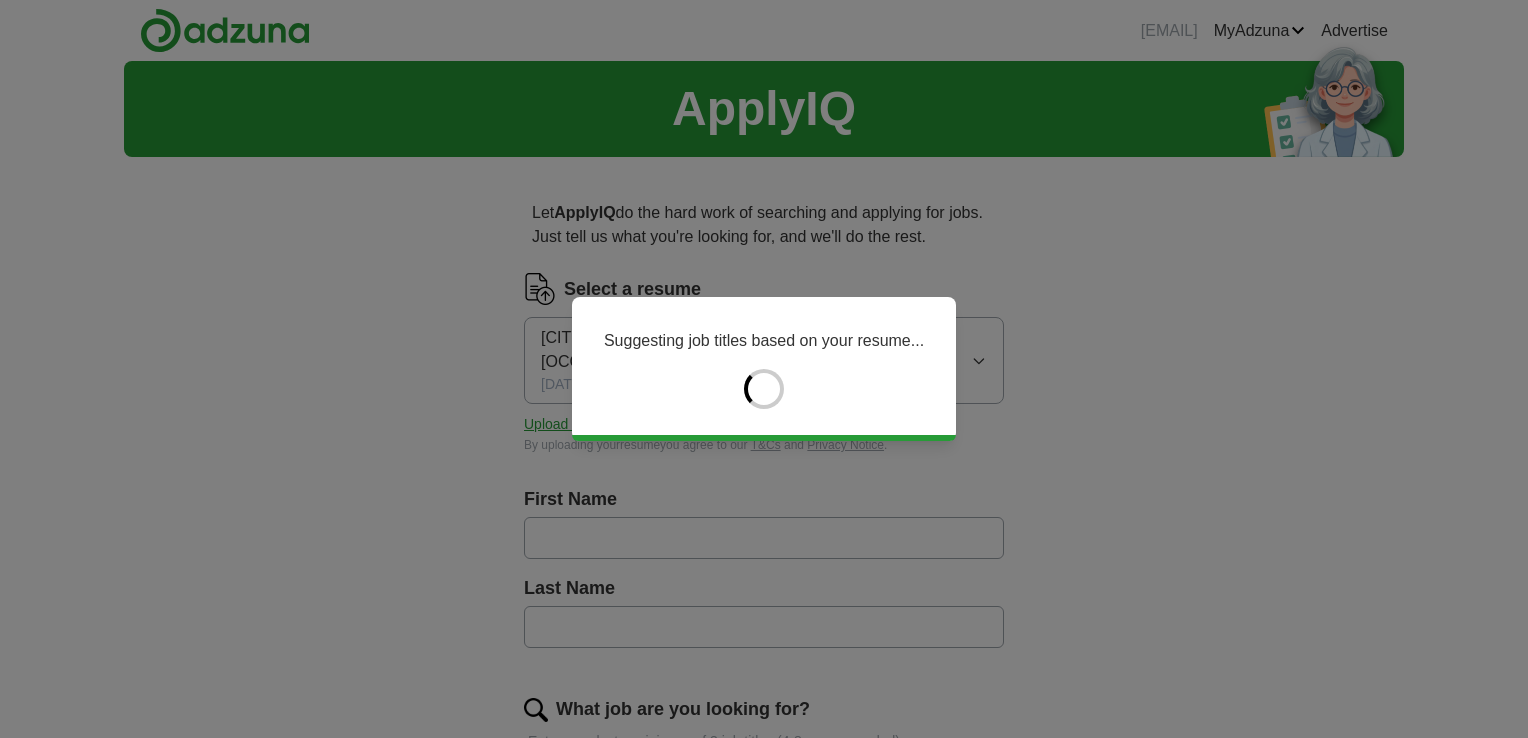 type on "*****" 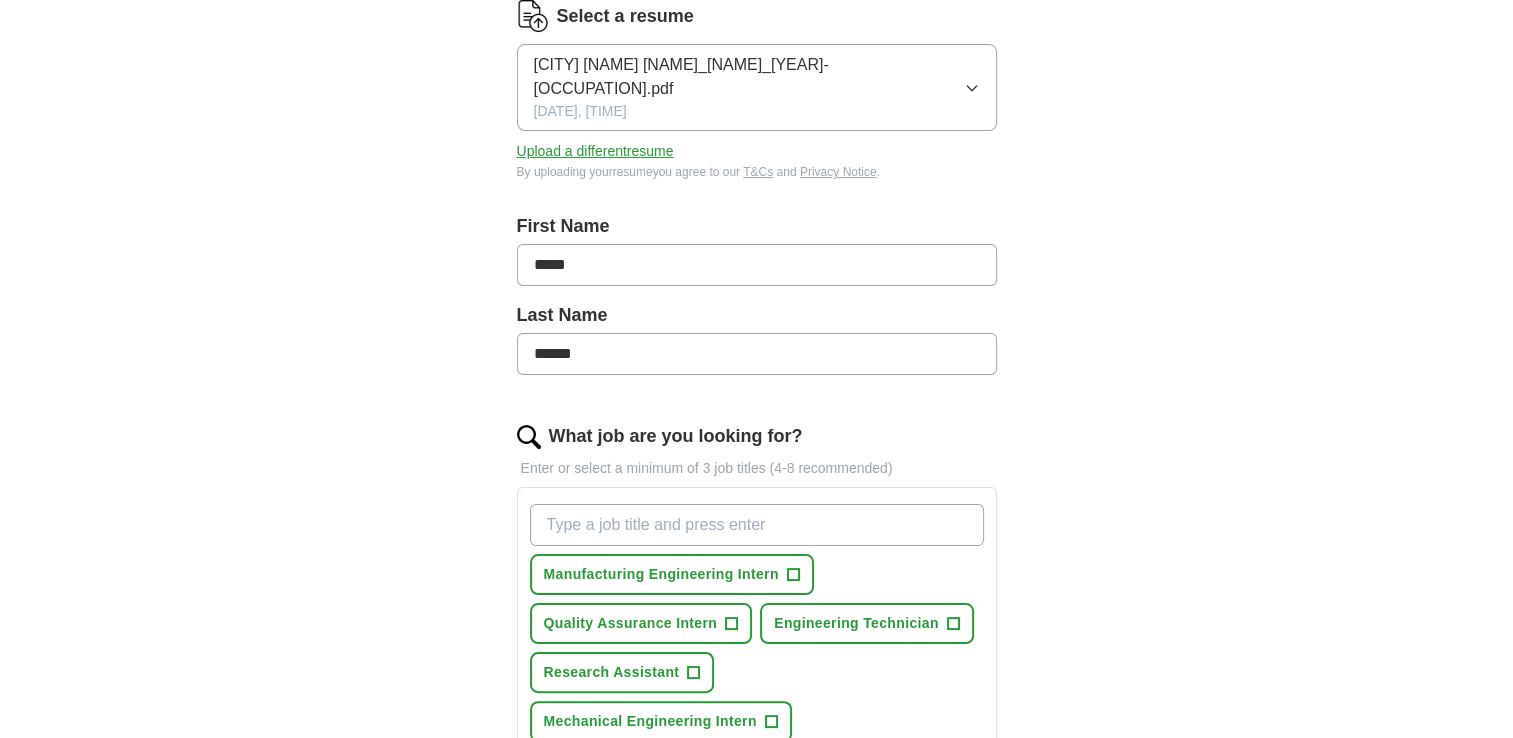 scroll, scrollTop: 400, scrollLeft: 0, axis: vertical 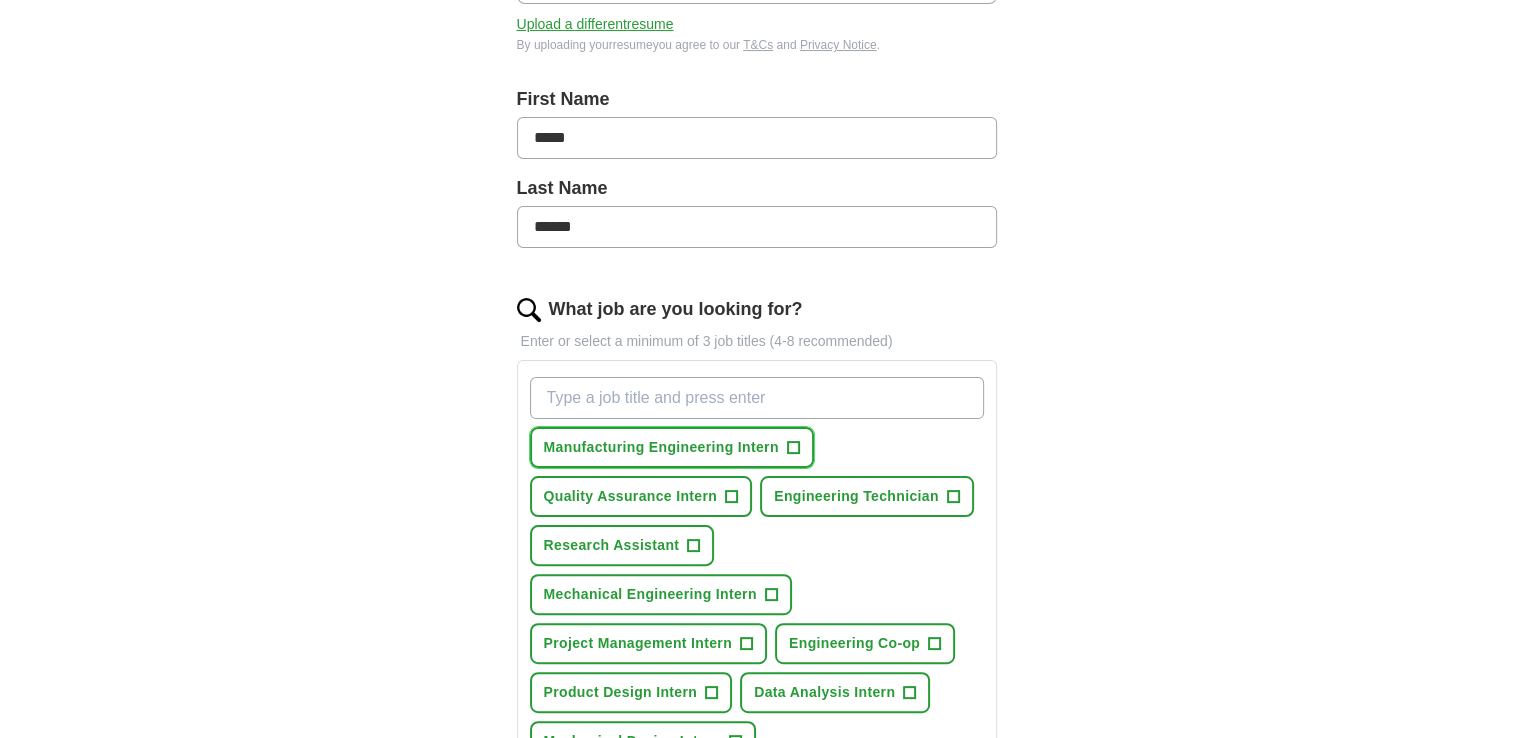 click on "+" at bounding box center (793, 448) 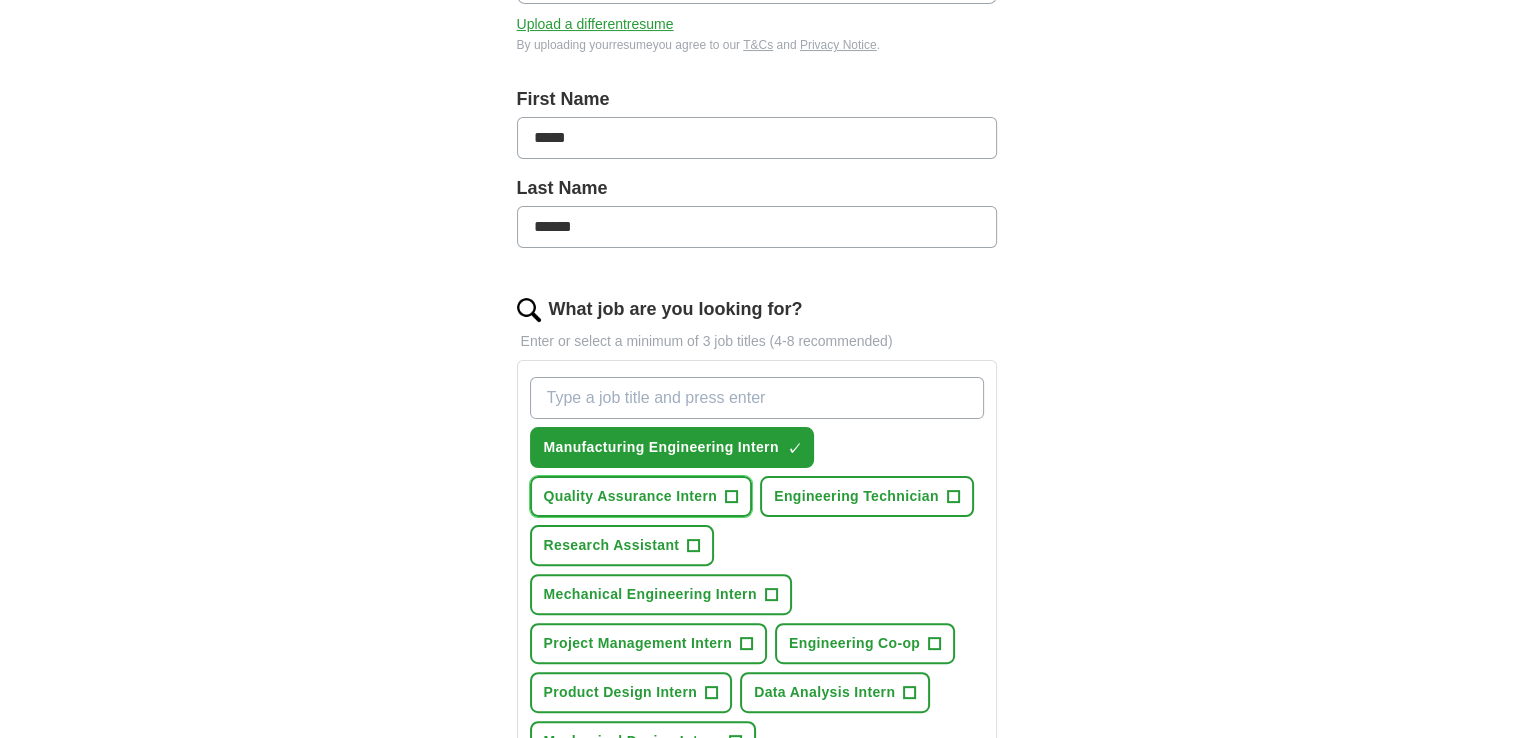 click on "Quality Assurance Intern +" at bounding box center (641, 496) 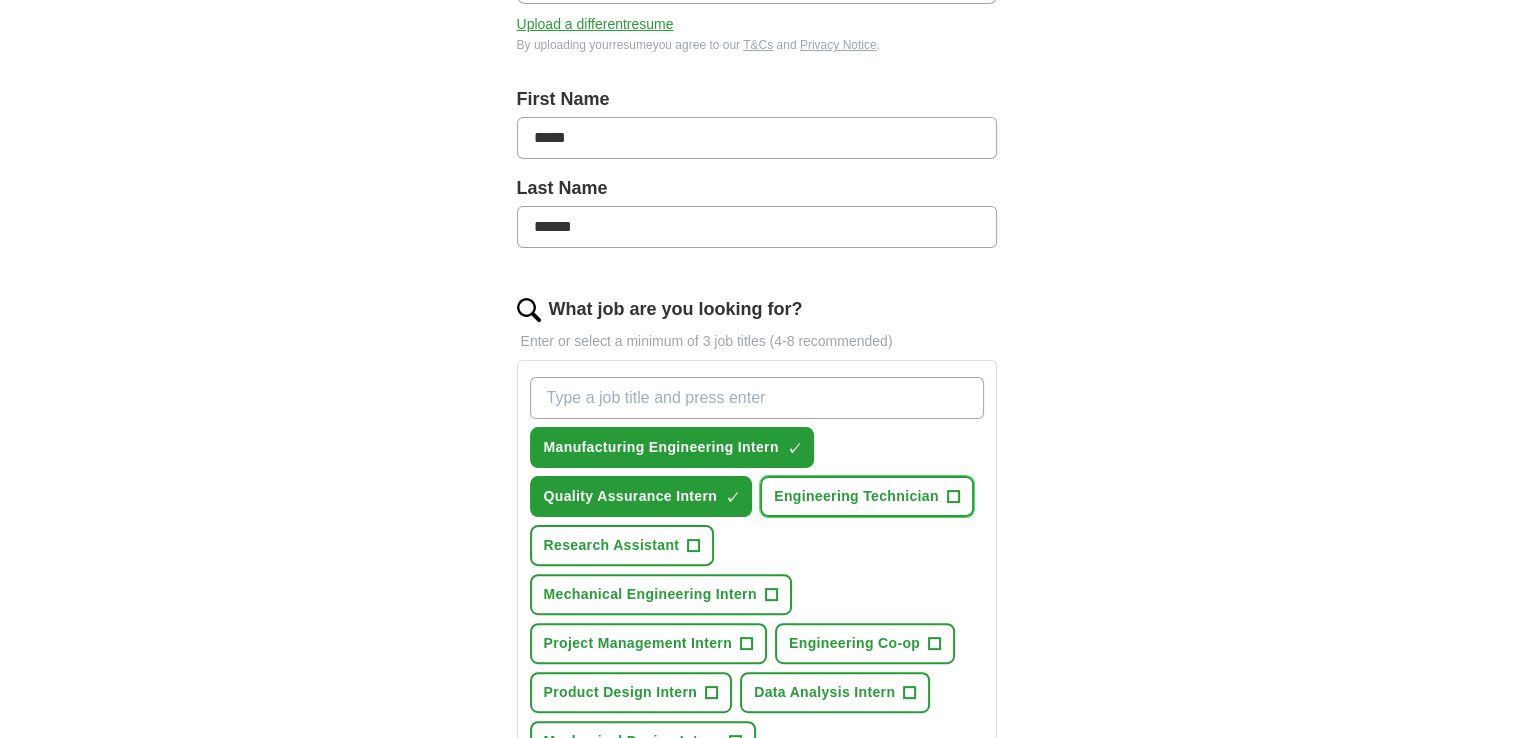 click on "Engineering Technician +" at bounding box center (867, 496) 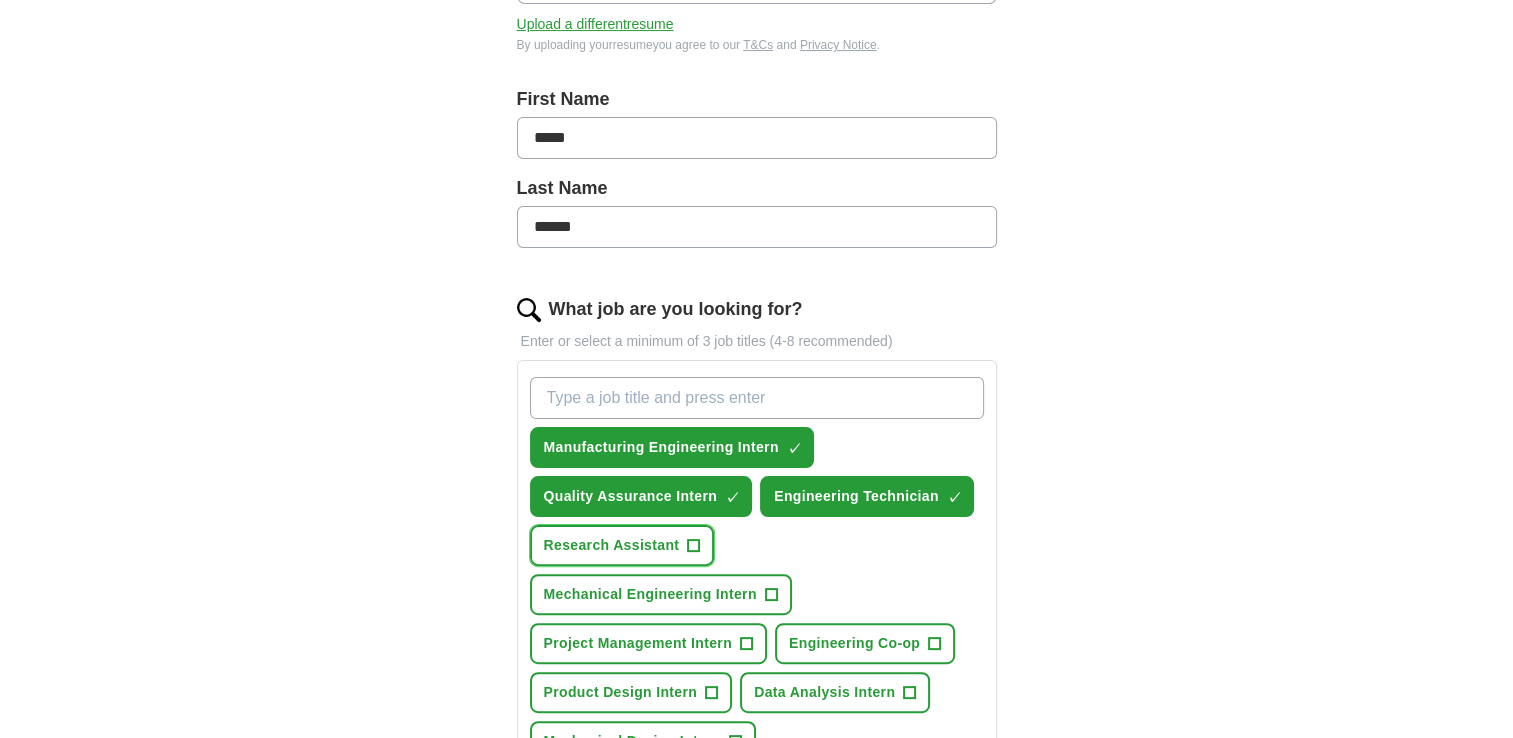 click on "Research Assistant" at bounding box center [612, 545] 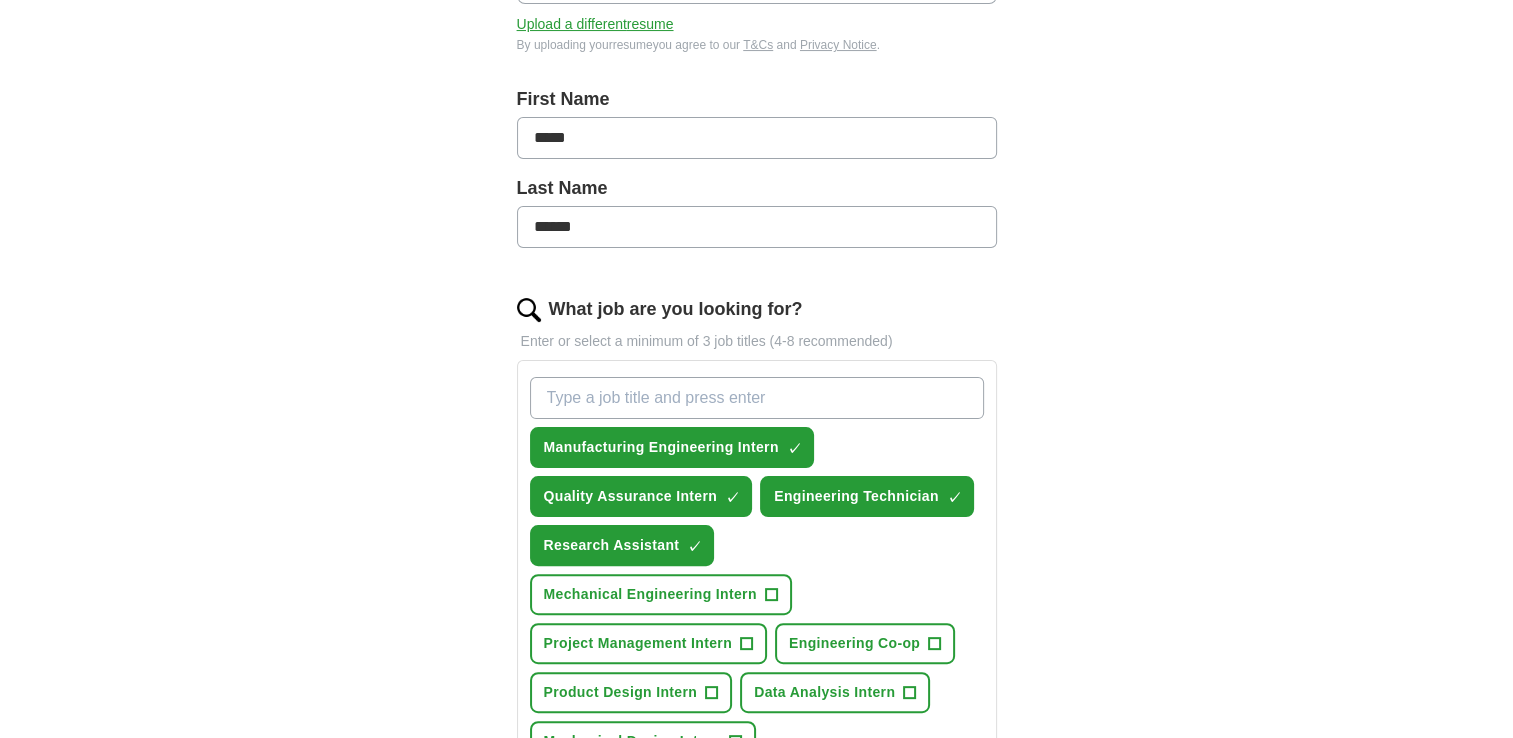 click on "Mechanical Engineering Intern + Project Management Intern + Engineering Co-op + Product Design Intern + Data Analysis Intern + Mechanical Design Intern +" at bounding box center [757, 569] 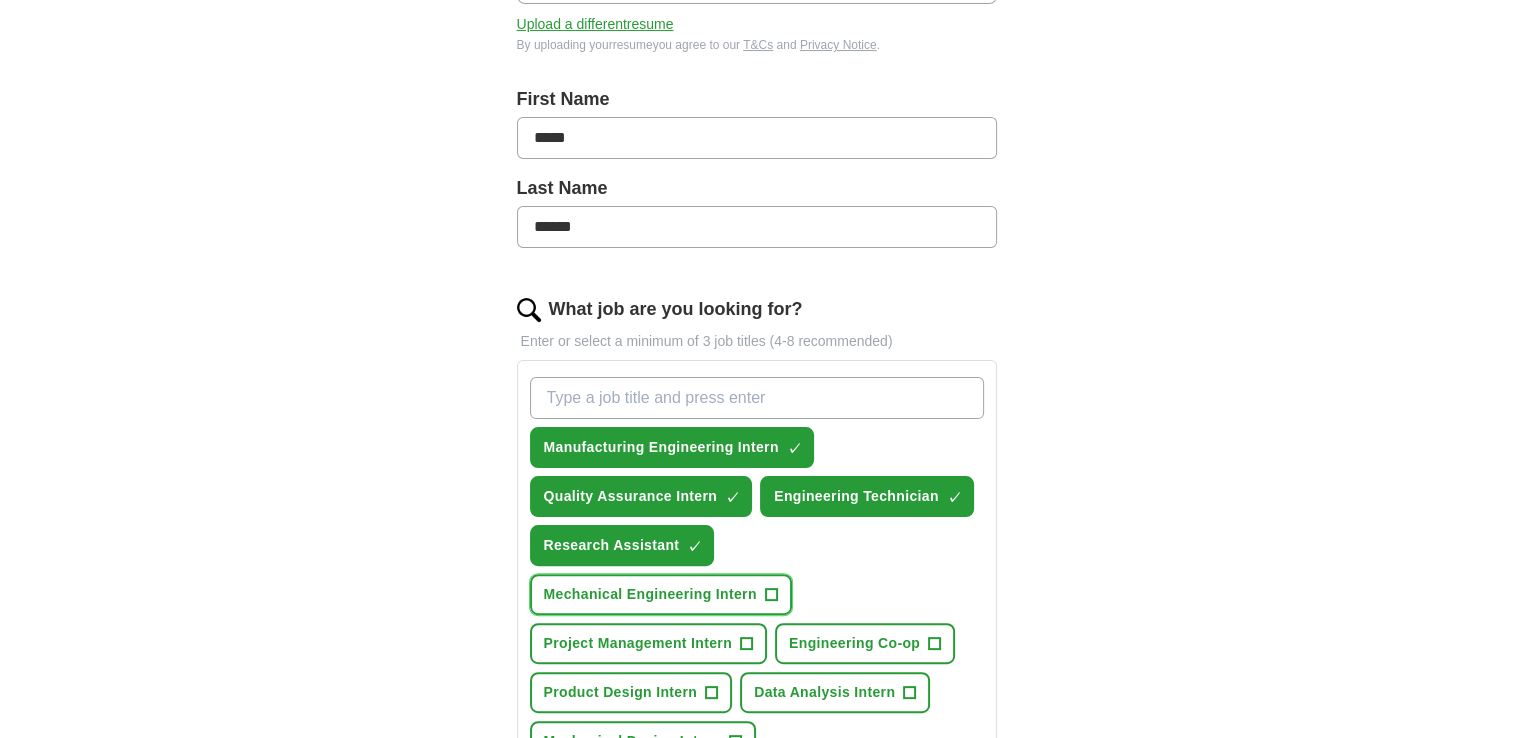 click on "Mechanical Engineering Intern" at bounding box center (650, 594) 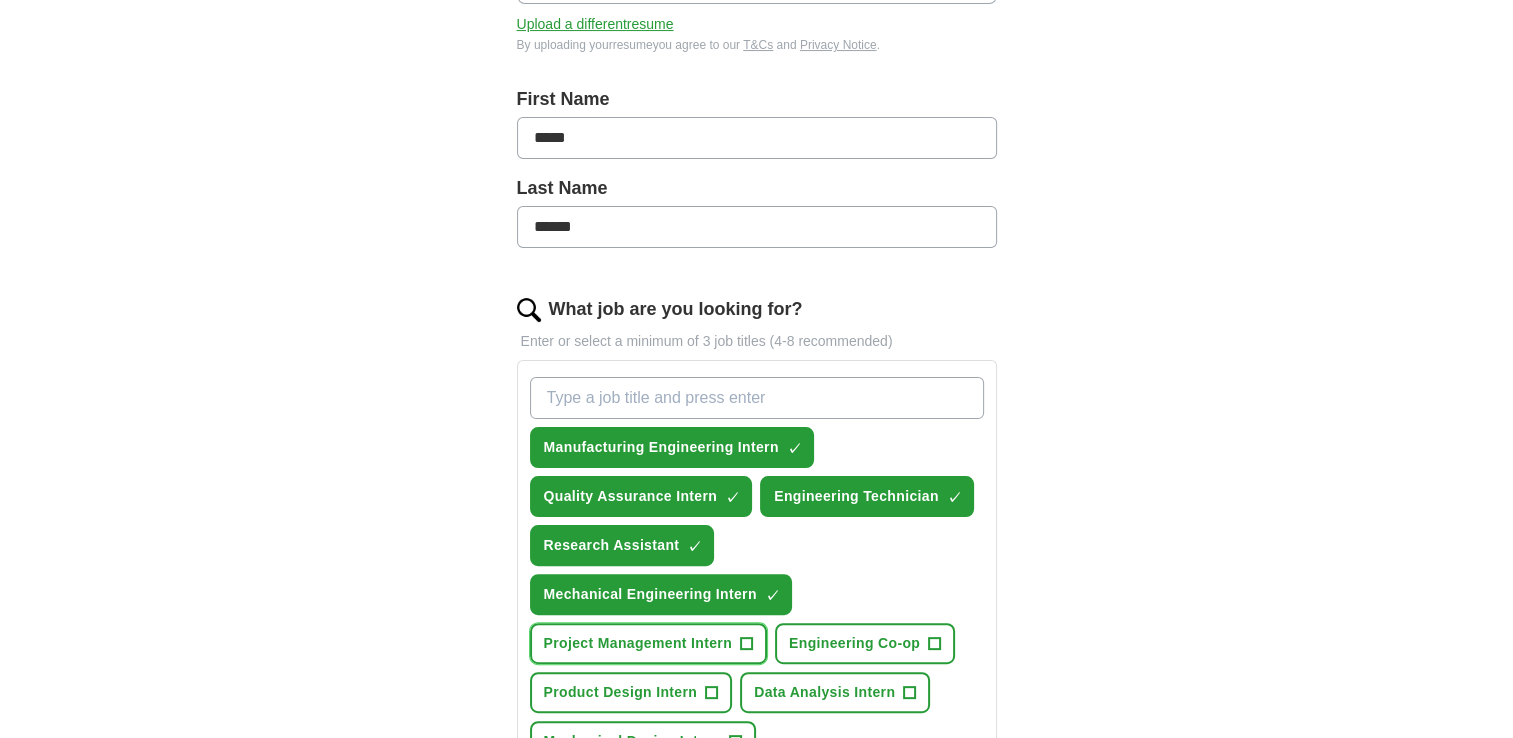 click on "Project Management Intern +" at bounding box center (648, 643) 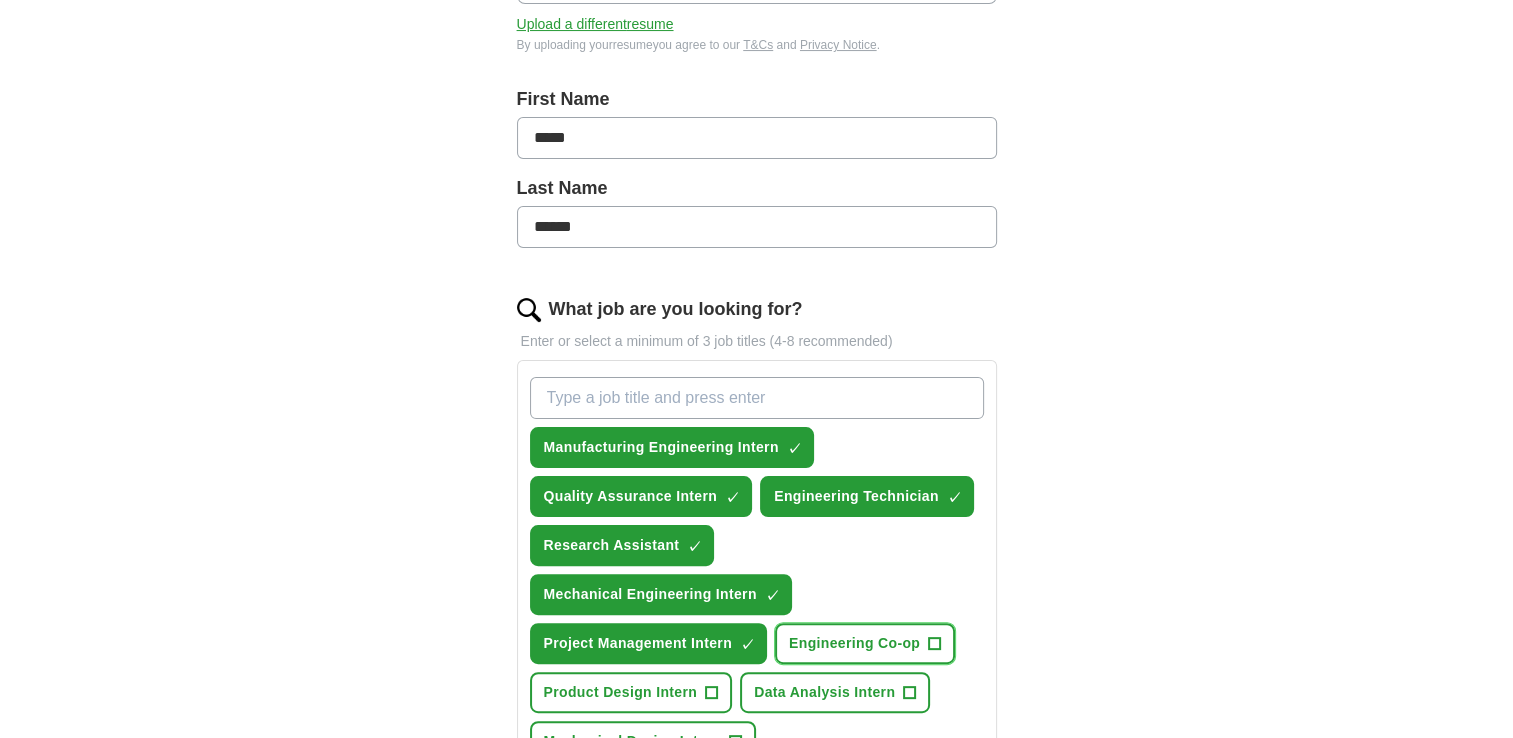 click on "Engineering Co-op" at bounding box center (854, 643) 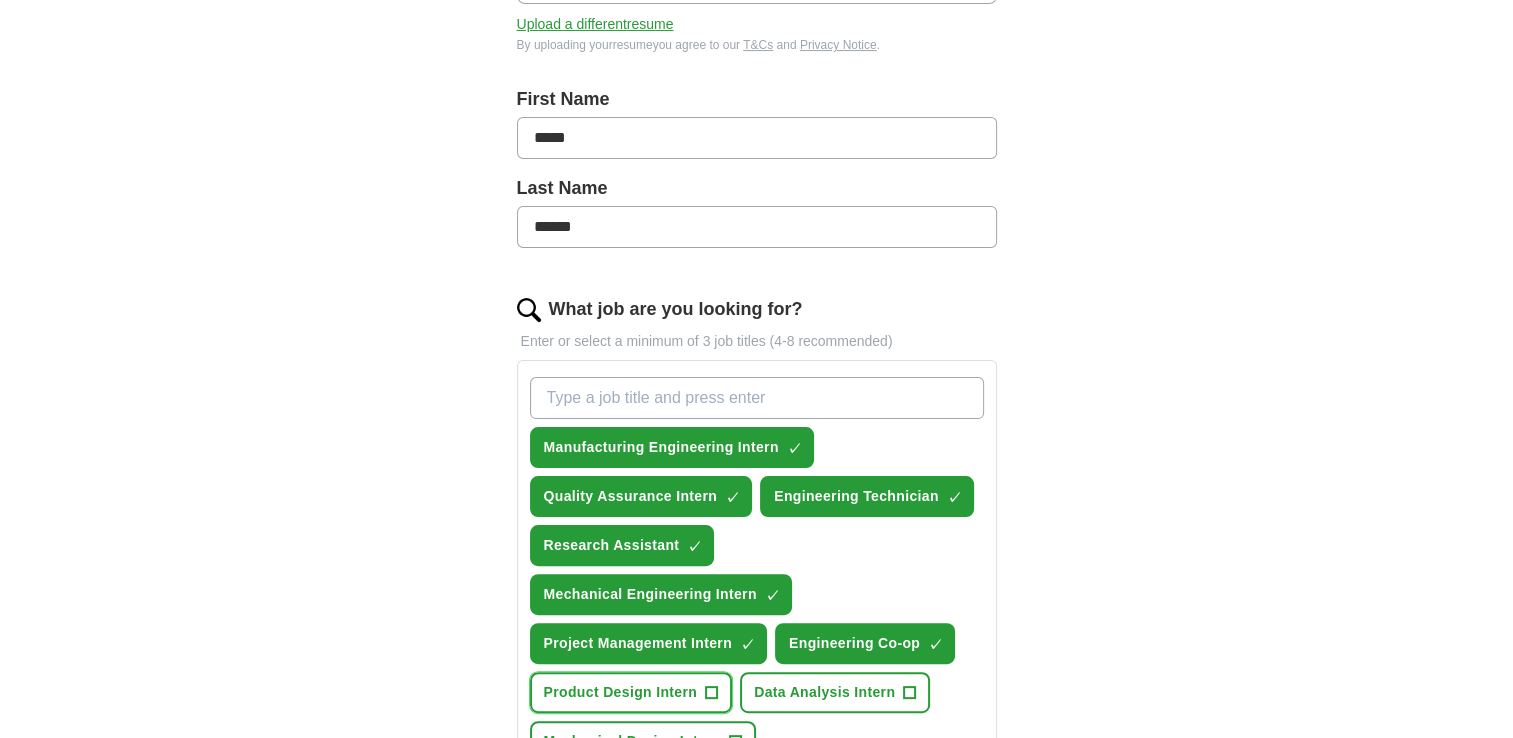 click on "Product Design Intern" at bounding box center [621, 692] 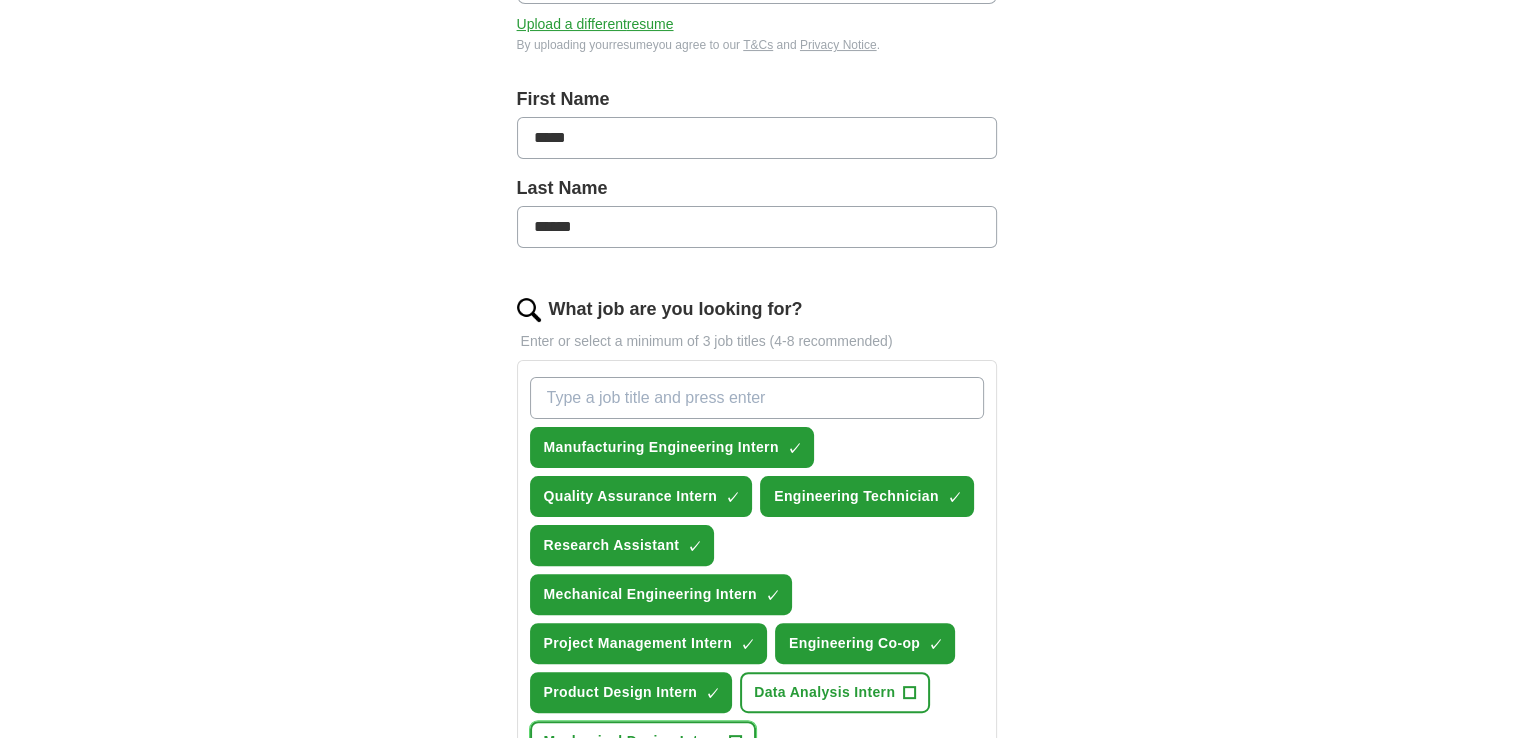click on "Mechanical Design Intern" at bounding box center (632, 741) 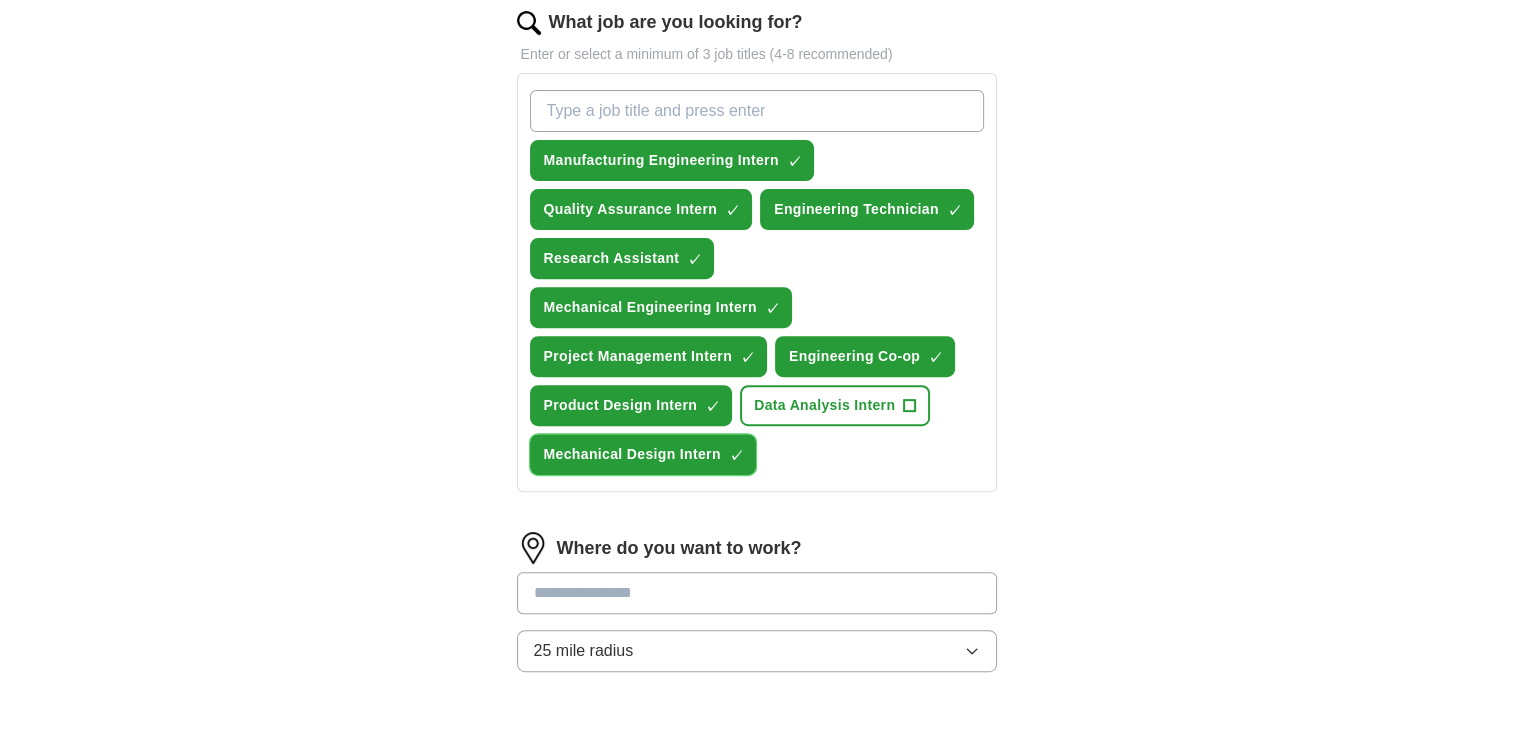 scroll, scrollTop: 700, scrollLeft: 0, axis: vertical 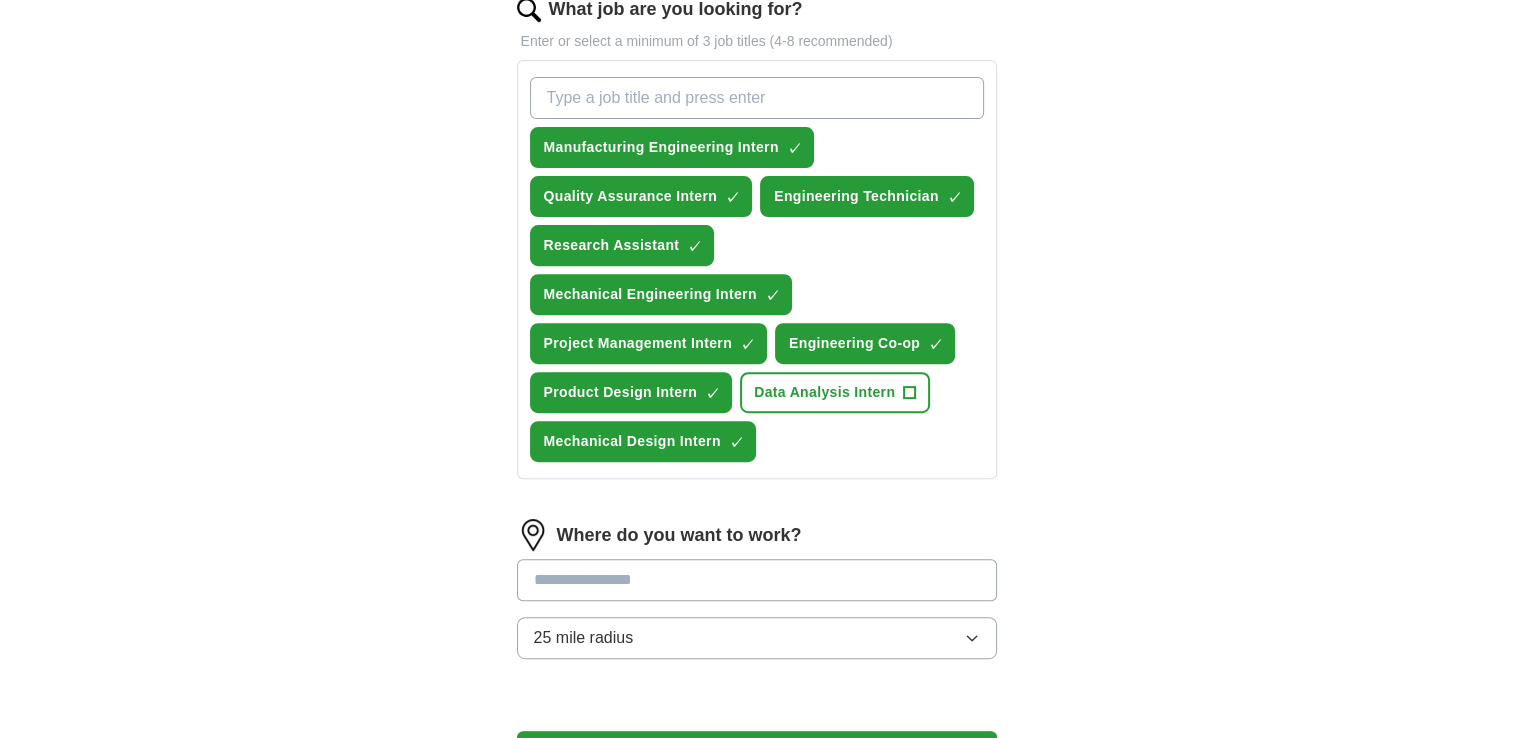 click at bounding box center (757, 580) 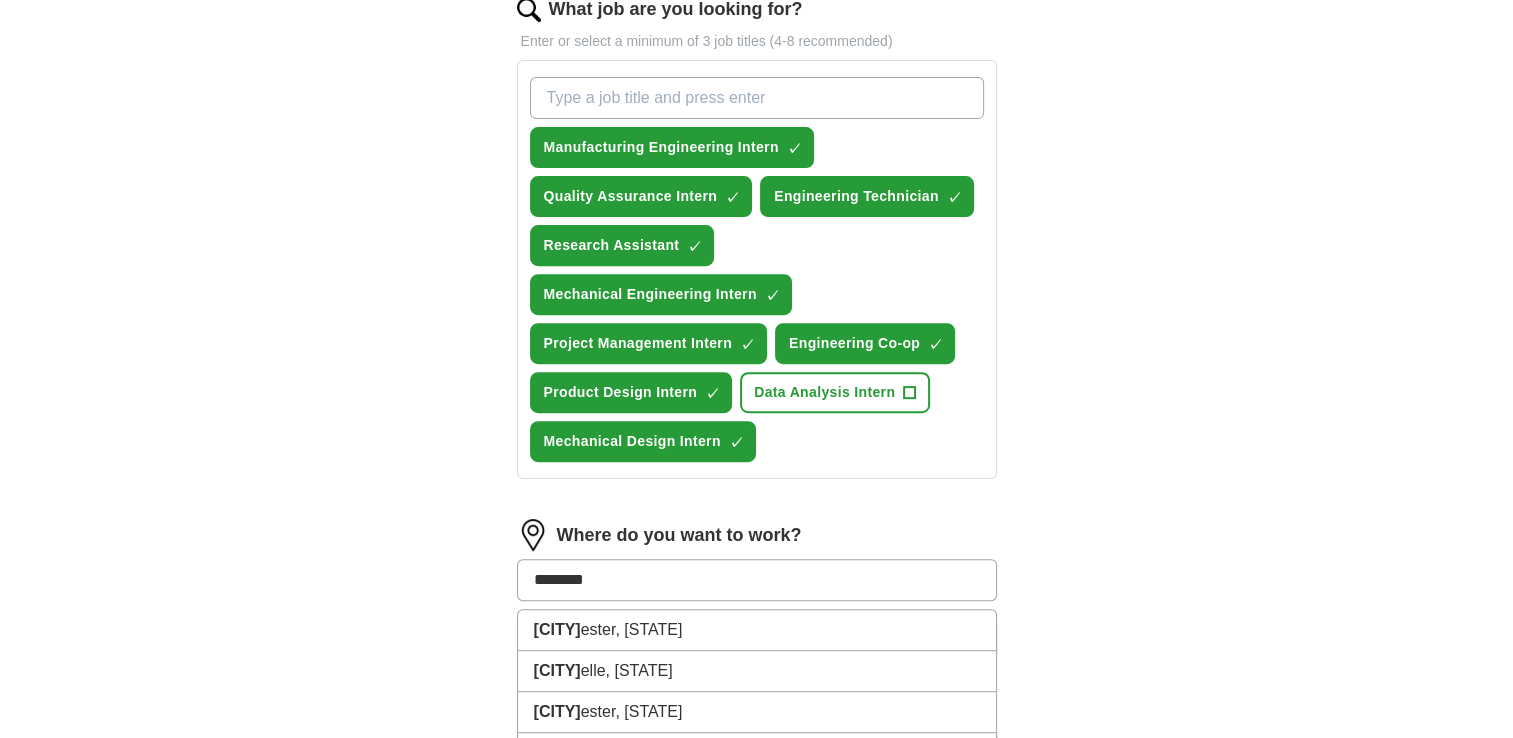 type on "*********" 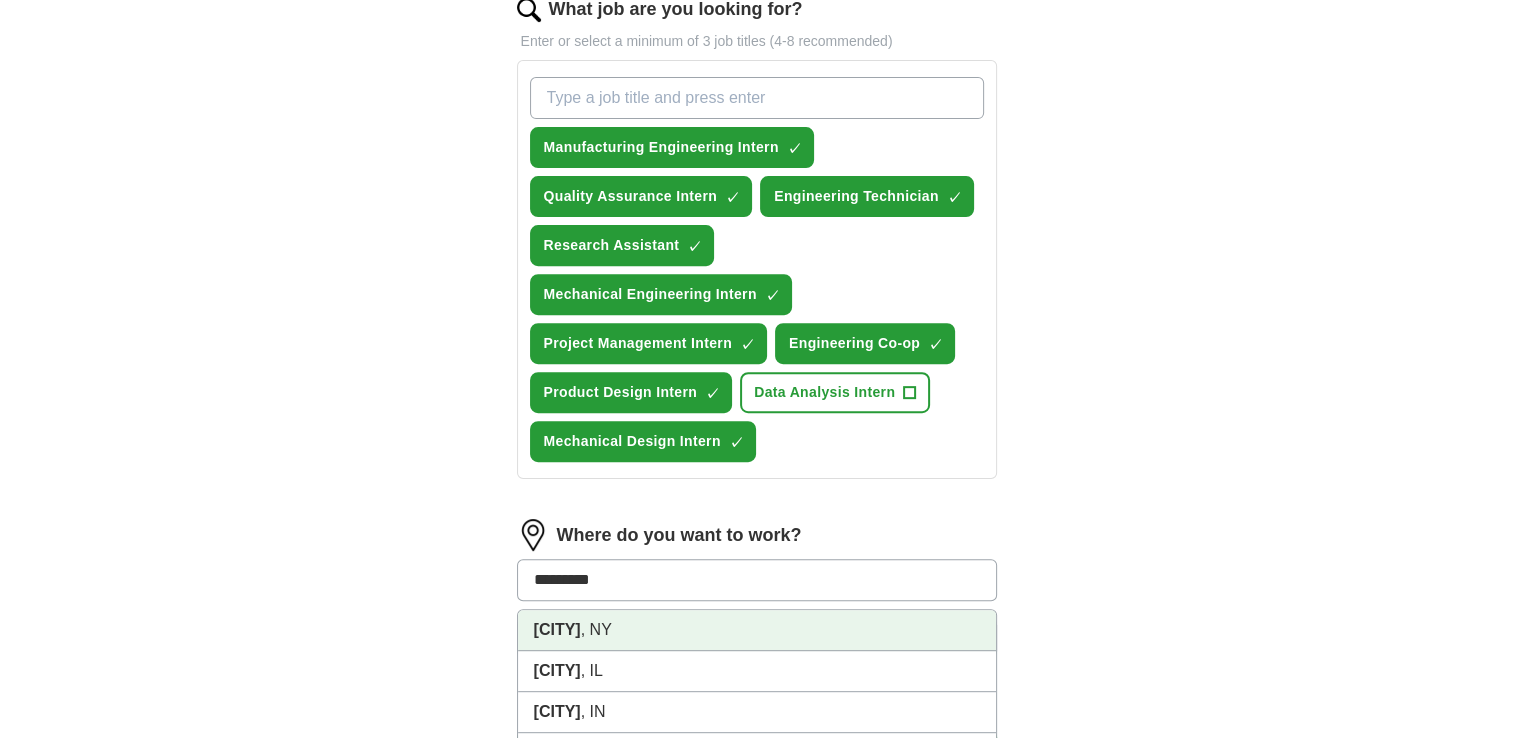 click on "[CITY], [STATE]" at bounding box center [757, 630] 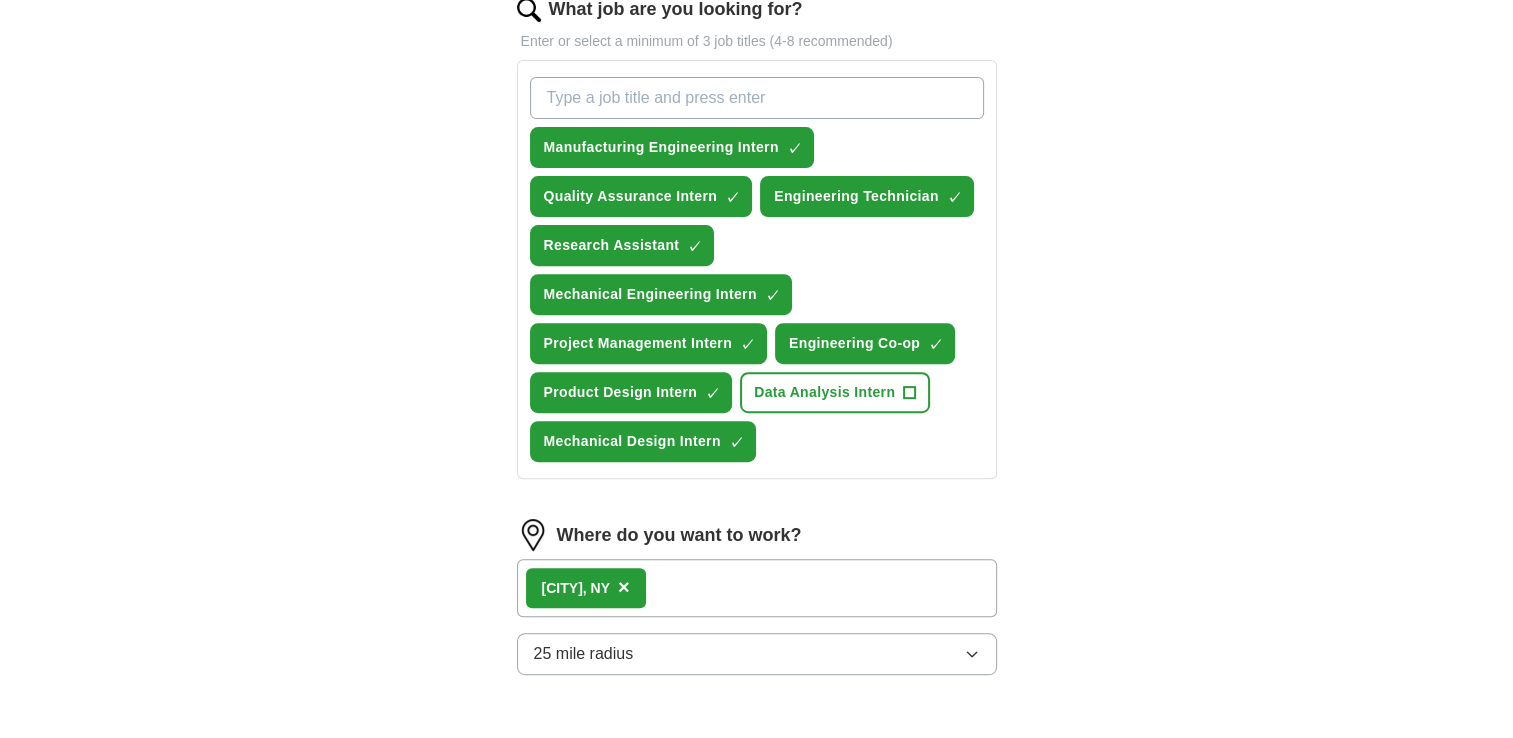 click on "Start applying for jobs" at bounding box center [757, 768] 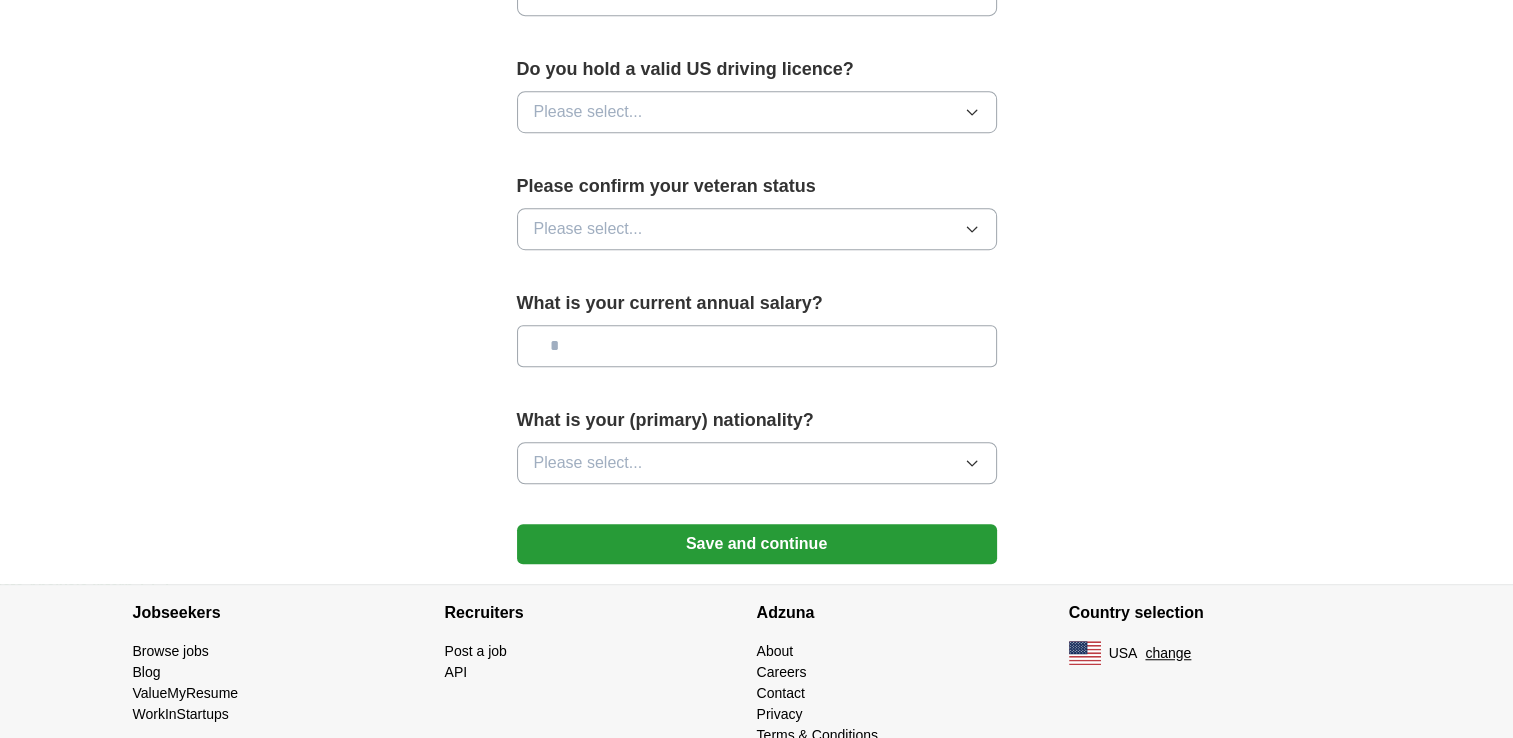scroll, scrollTop: 1300, scrollLeft: 0, axis: vertical 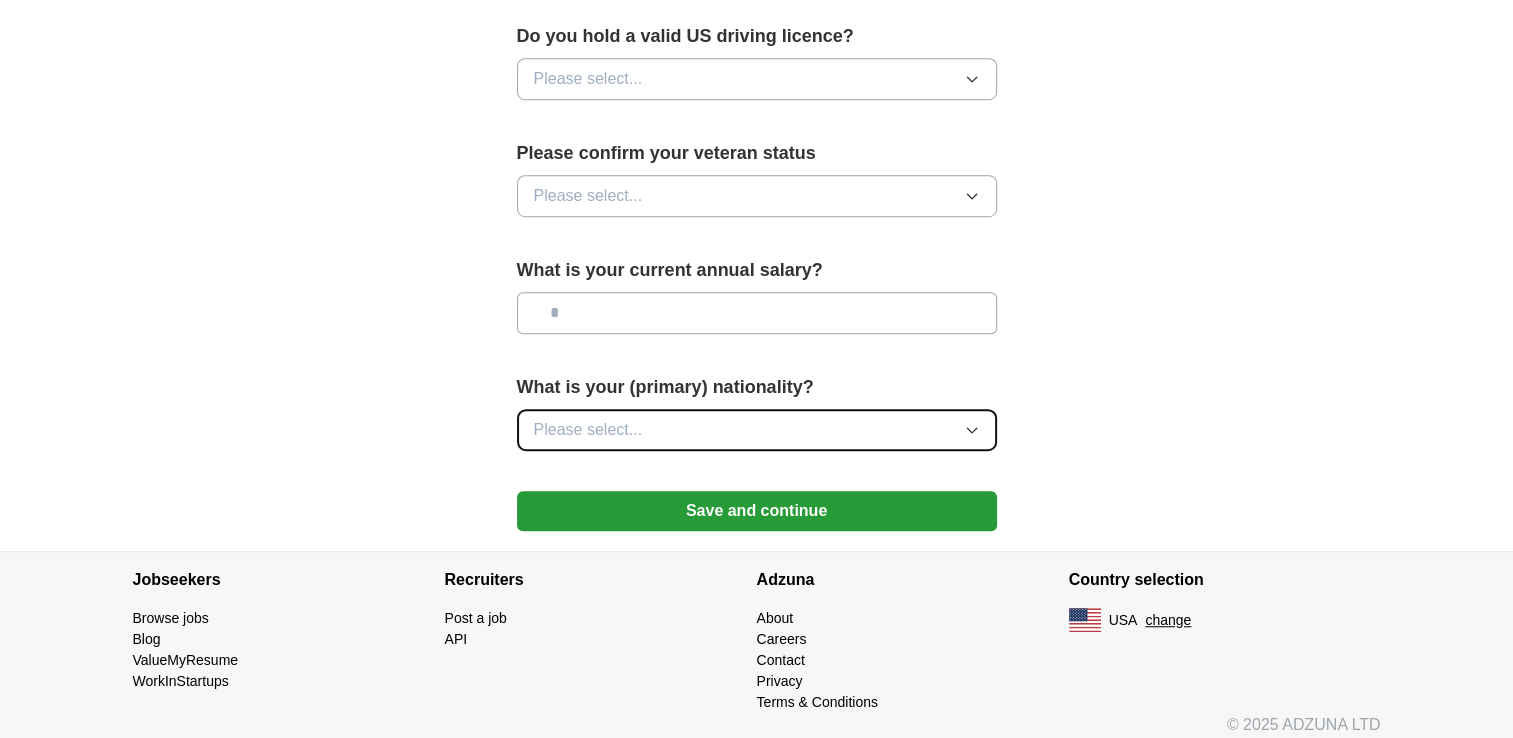 click on "Please select..." at bounding box center [757, 430] 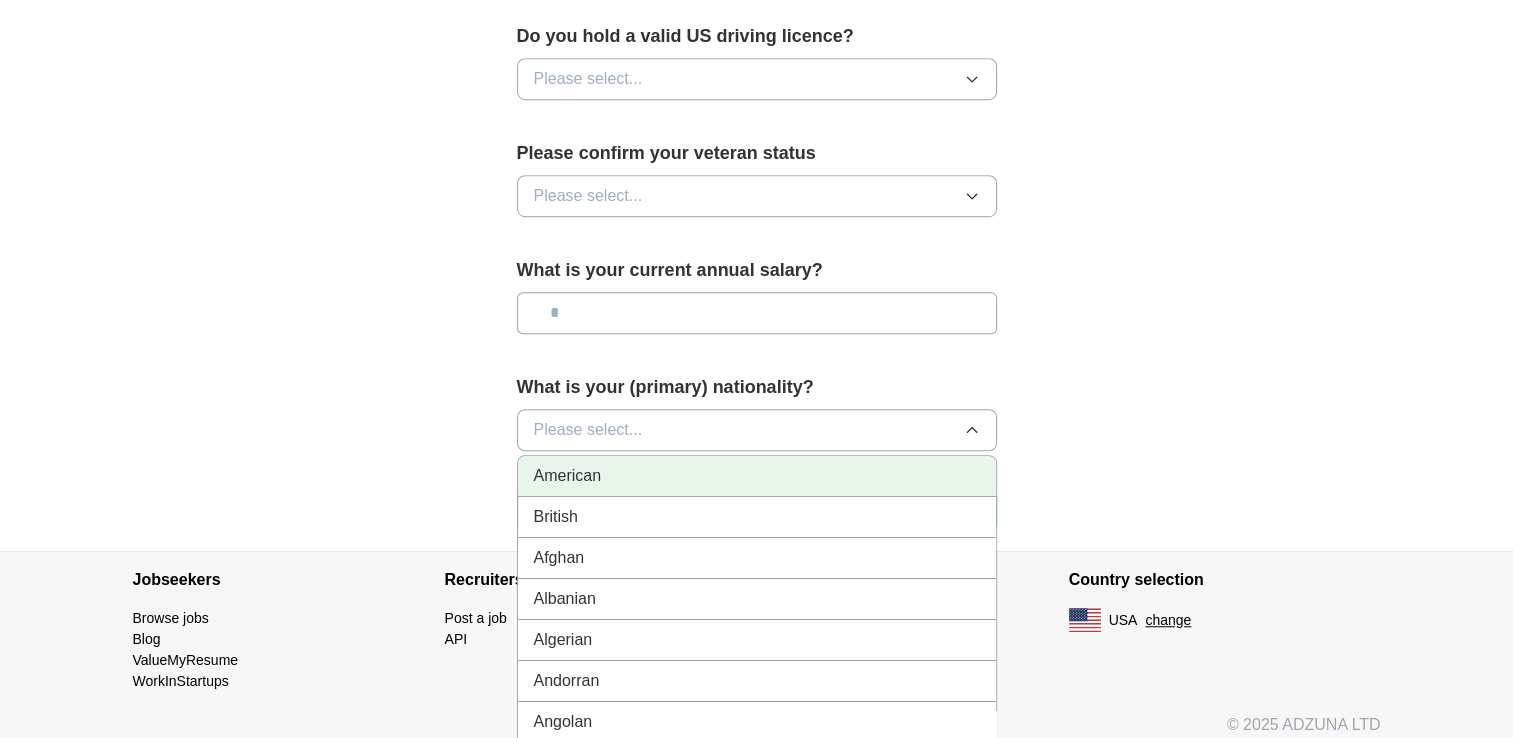 click on "American" at bounding box center [757, 476] 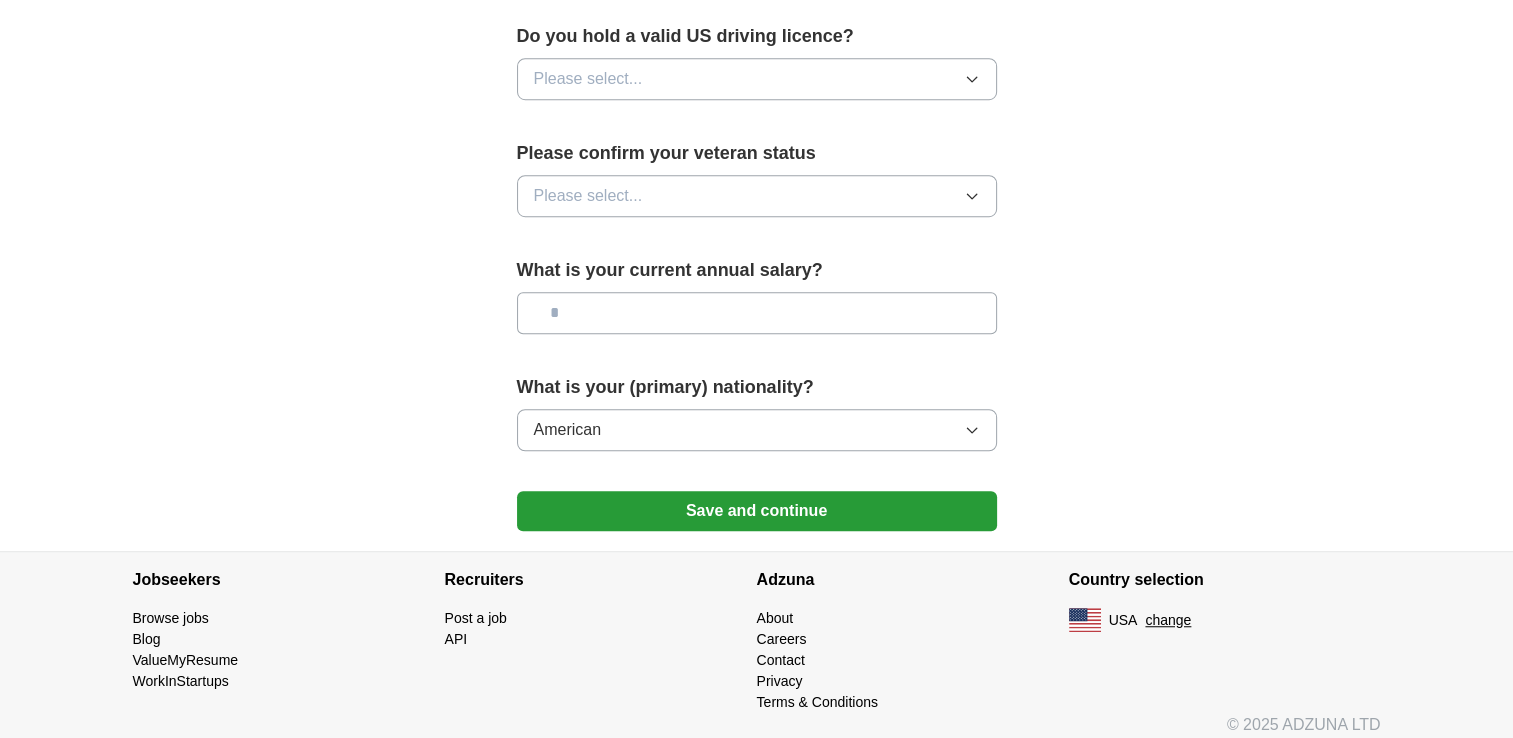 click at bounding box center [757, 313] 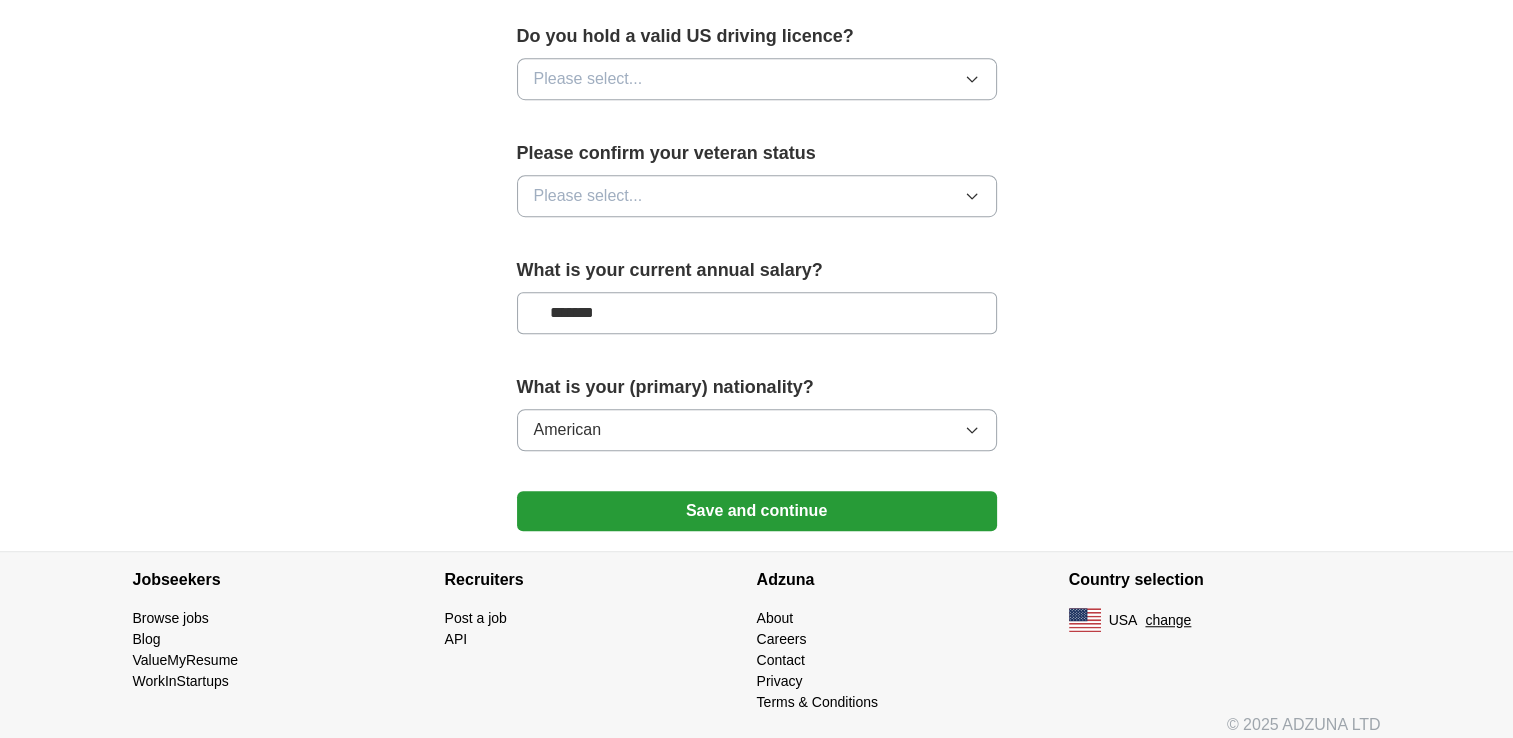 type on "*******" 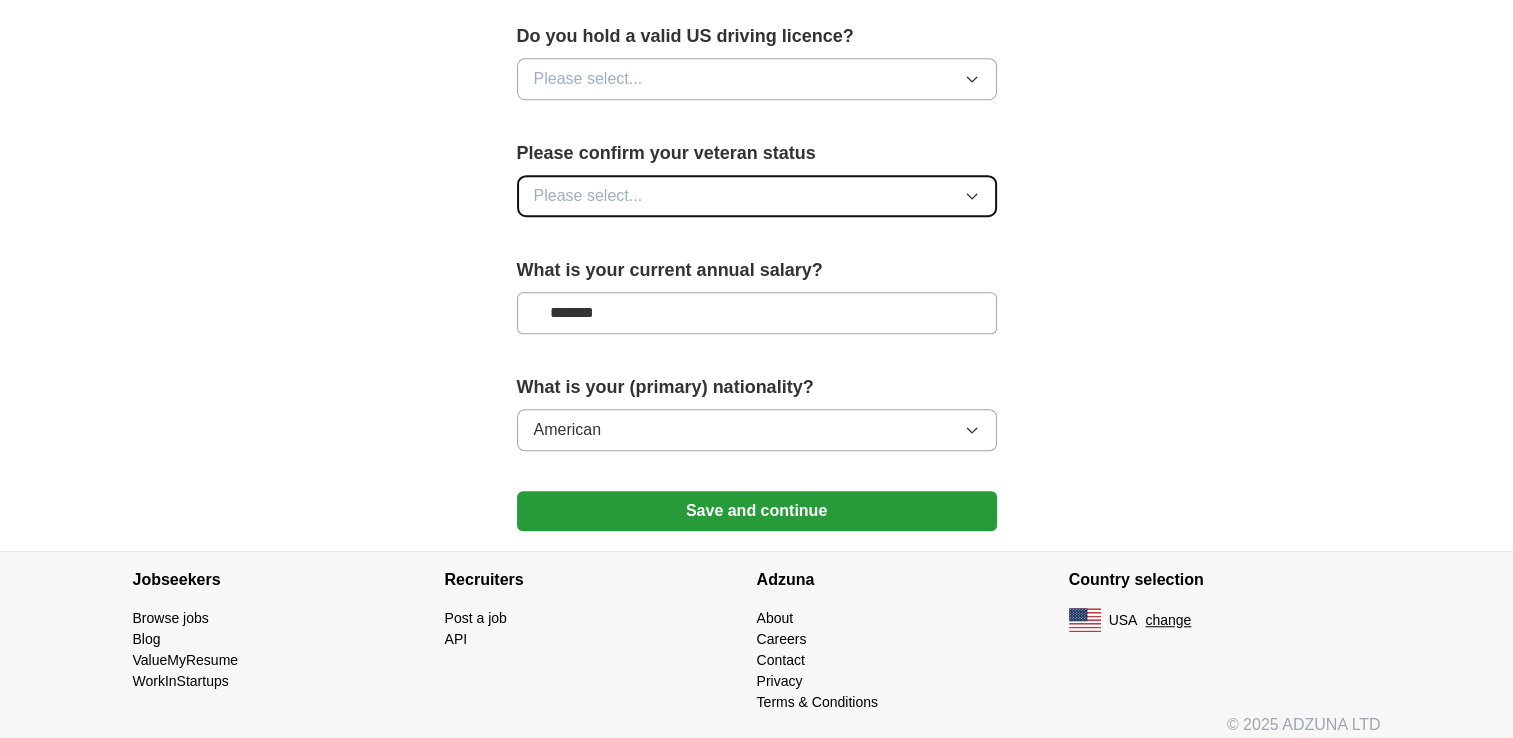 click on "Please select..." at bounding box center (588, 196) 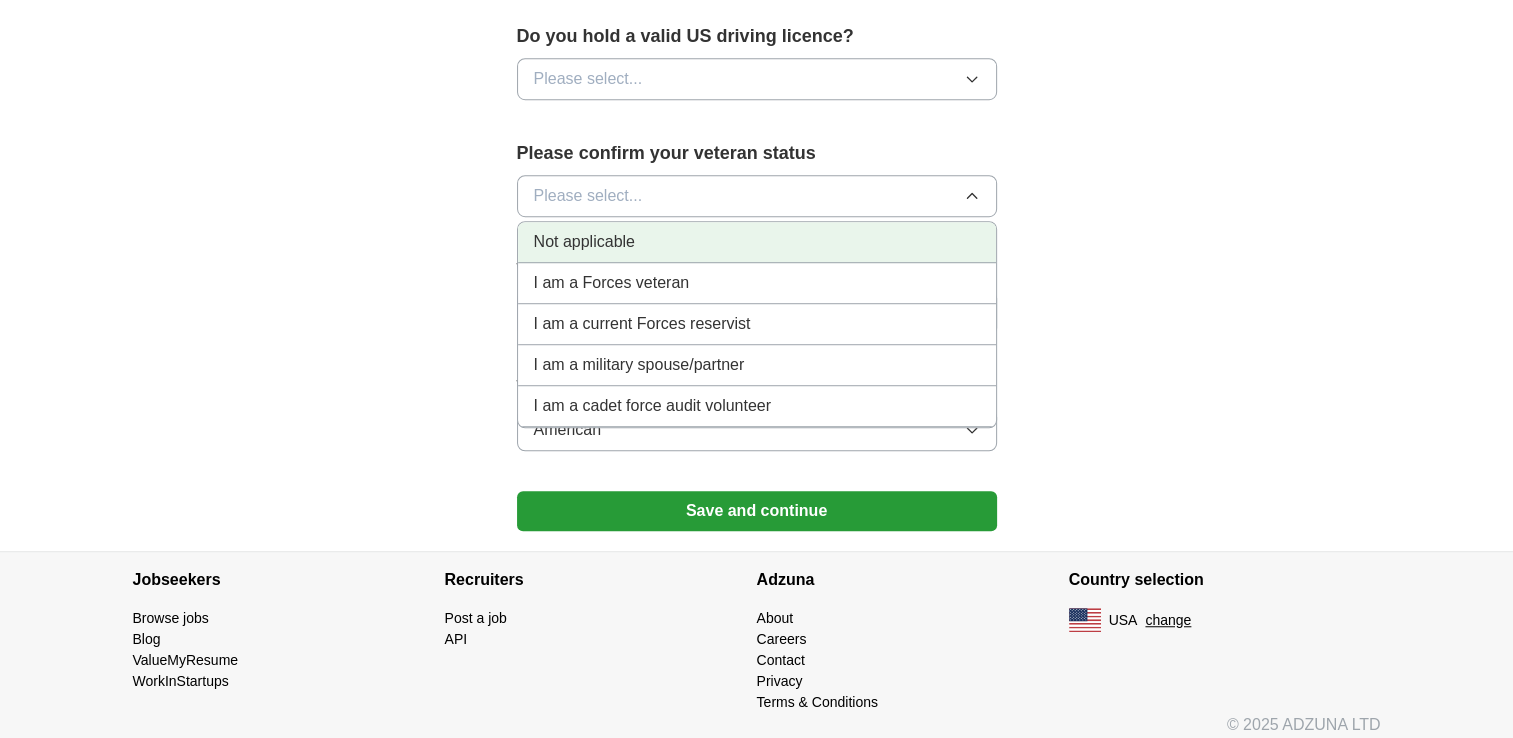 click on "Not applicable" at bounding box center (584, 242) 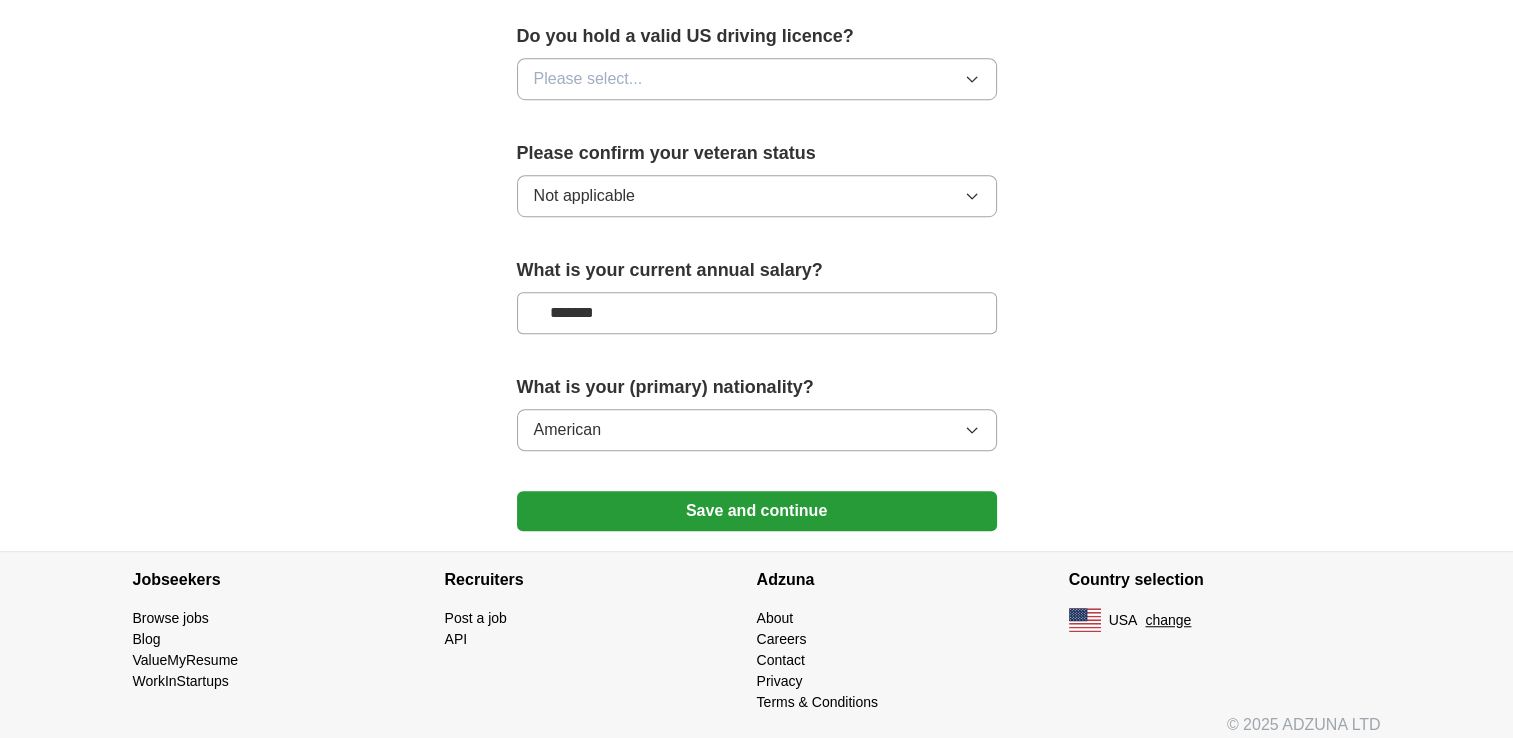 drag, startPoint x: 600, startPoint y: 230, endPoint x: 447, endPoint y: 162, distance: 167.43059 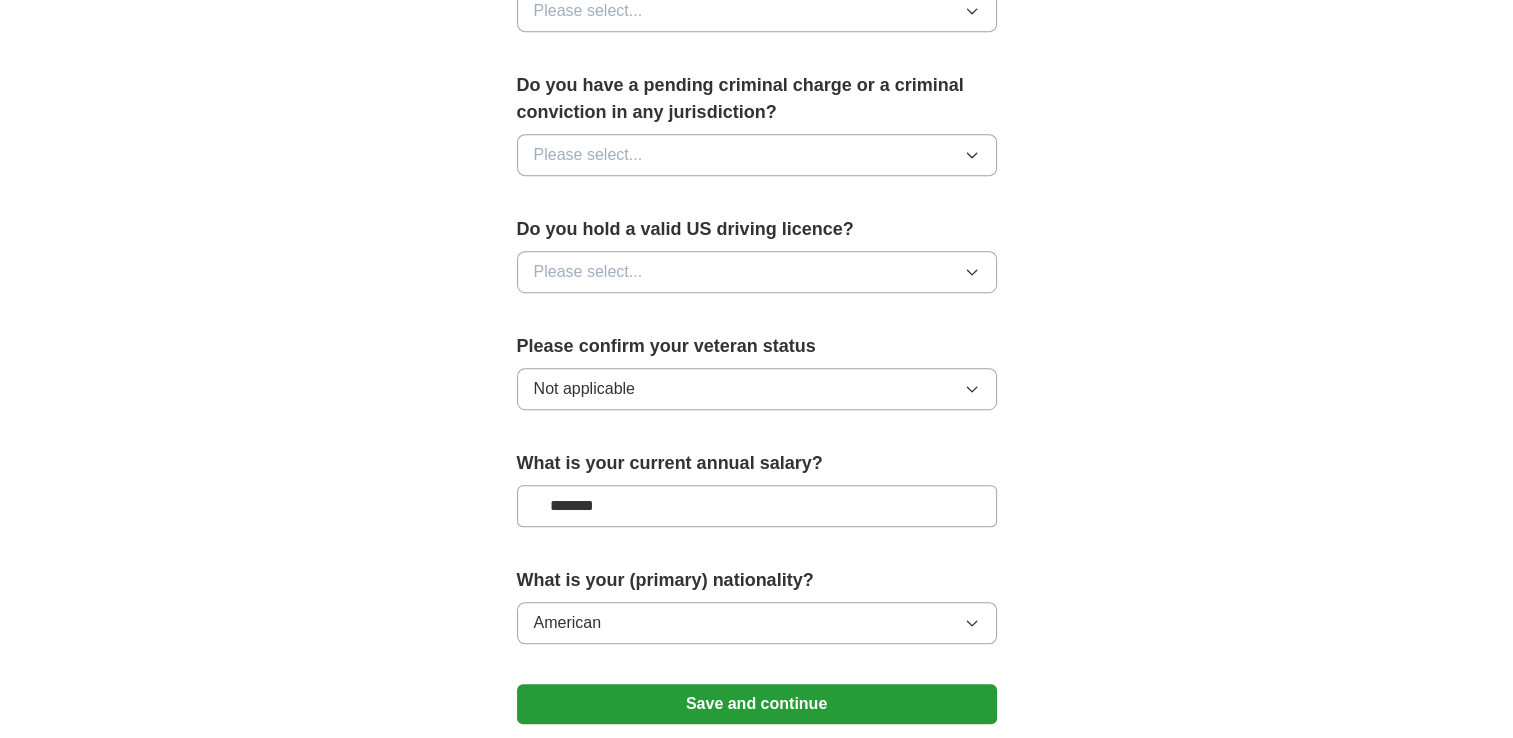 scroll, scrollTop: 1100, scrollLeft: 0, axis: vertical 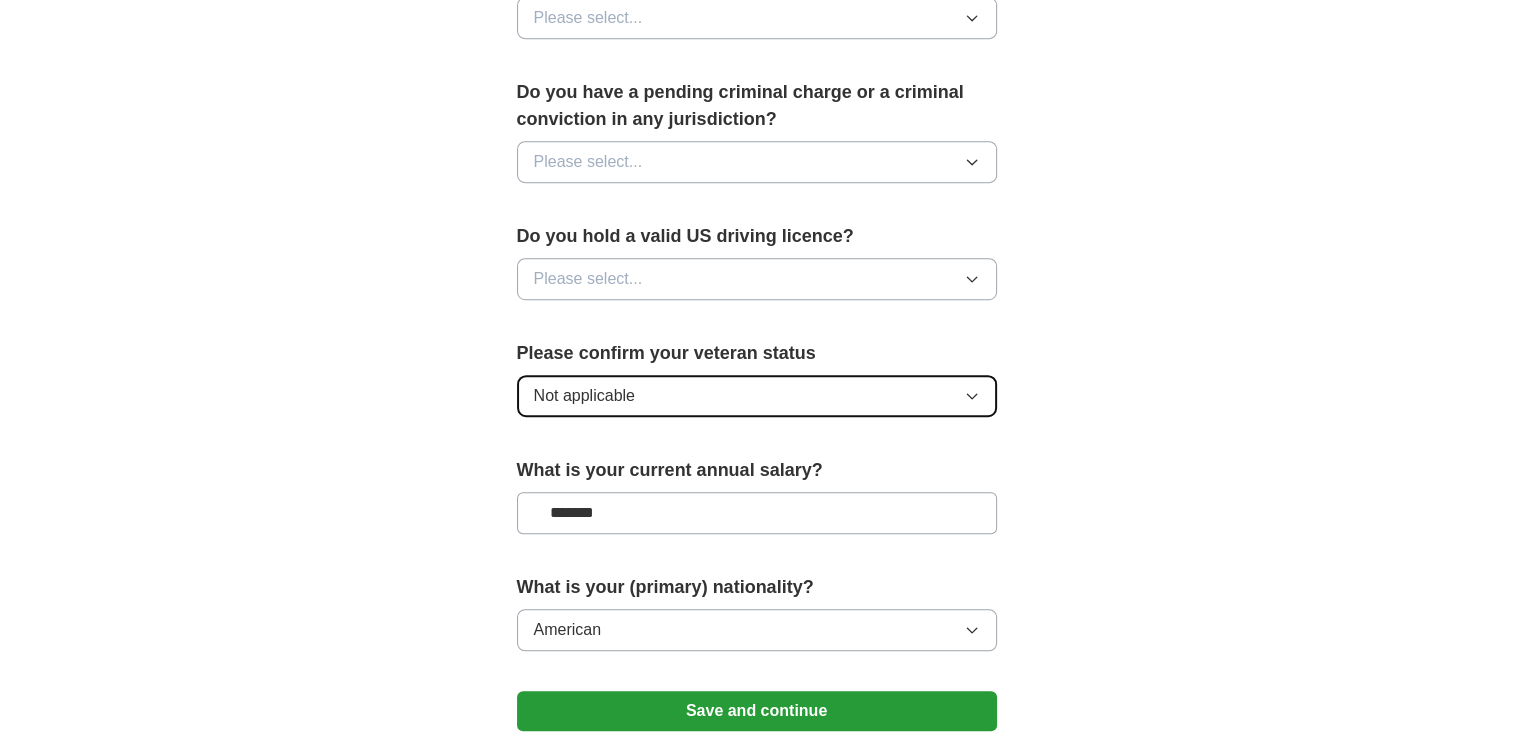 click on "Not applicable" at bounding box center (584, 396) 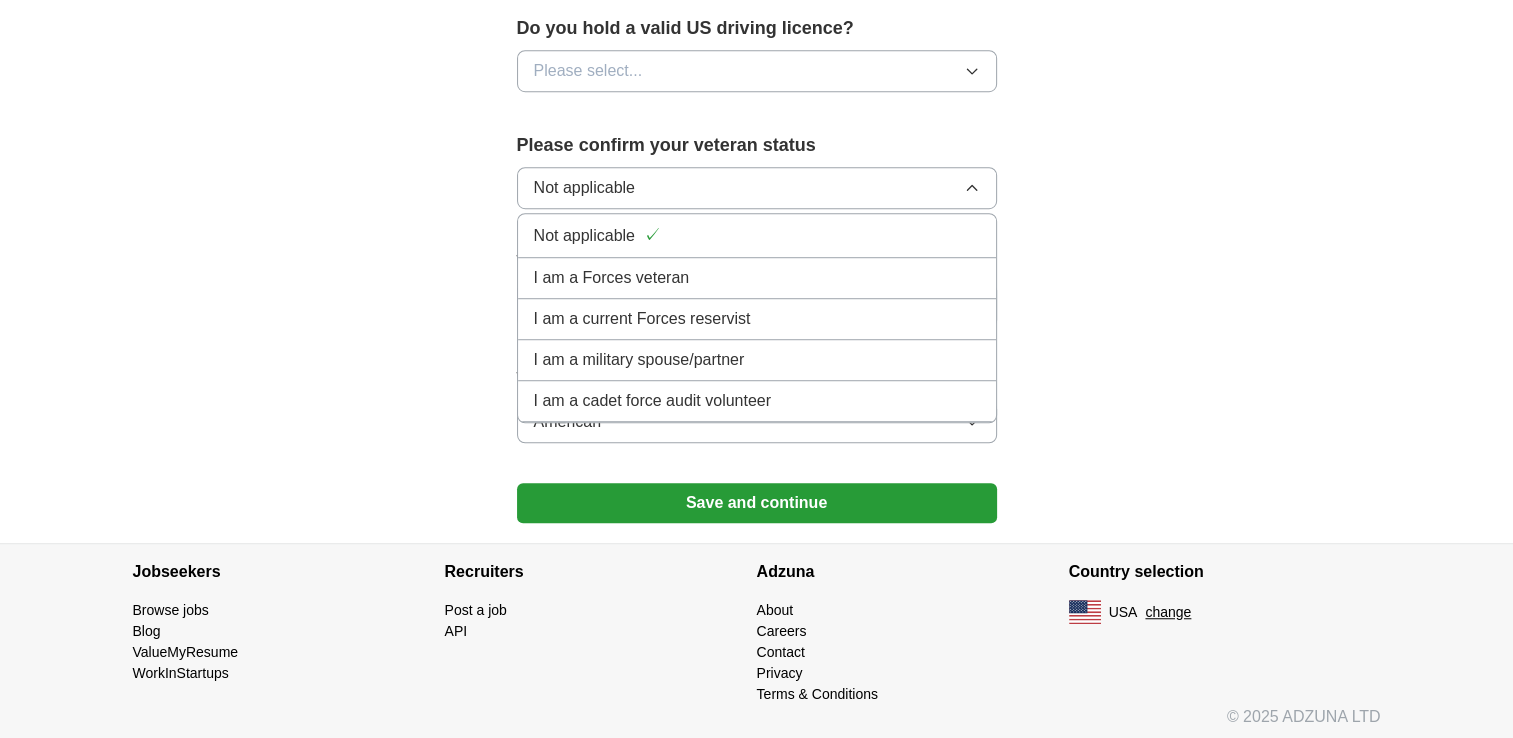 click on "ApplyIQ 🎉 You're applying , [FIRST] ! ApplyIQ will start searching for relevant jobs that match your profile - we'll notify you by email each time we submit an application 🚀 Boost your profile Unlock  up to  3x more applications  by answering these optional questions Address Street address City State / region Zip / postalcode Country Please select... Phone number [PHONE]" at bounding box center [757, -352] 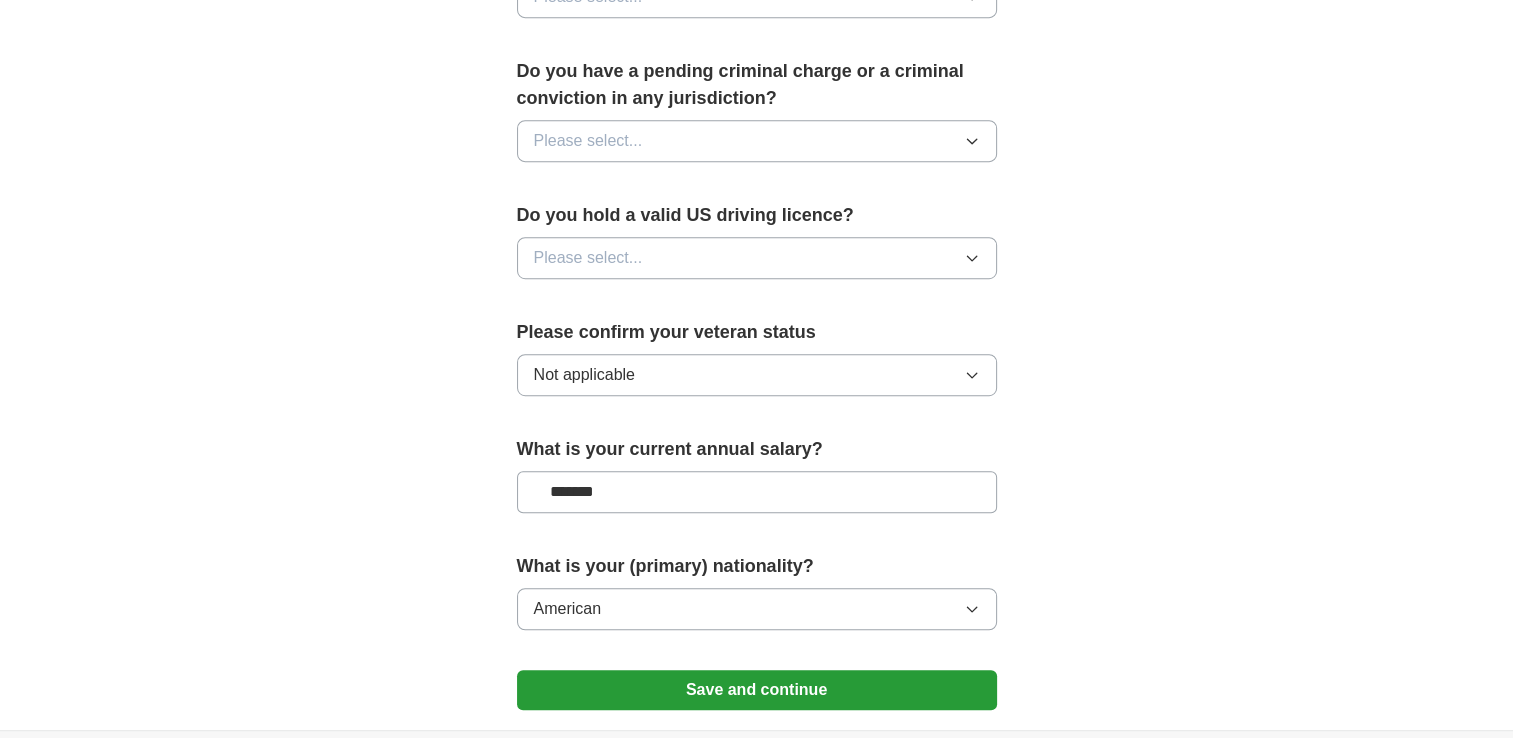 scroll, scrollTop: 1108, scrollLeft: 0, axis: vertical 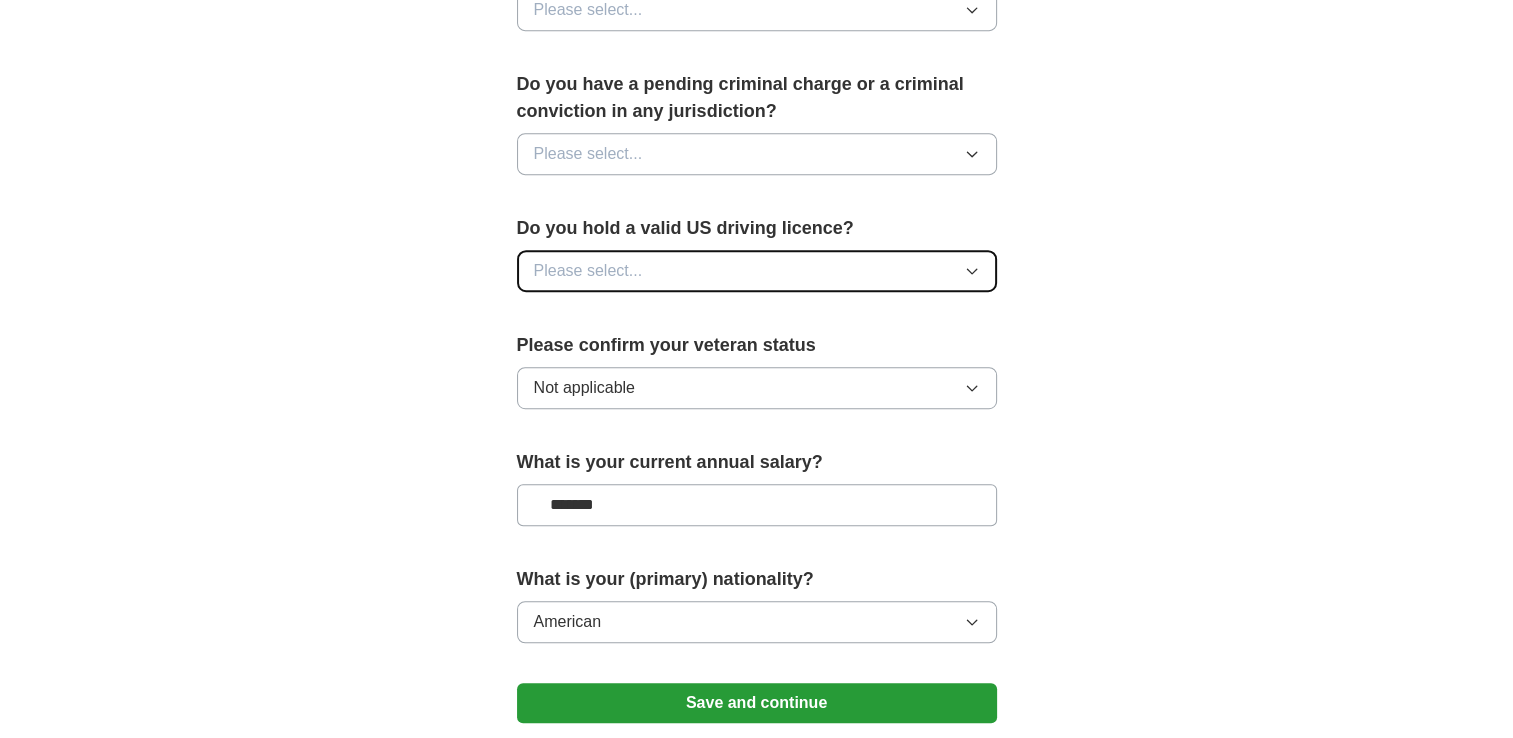 click on "Please select..." at bounding box center (588, 271) 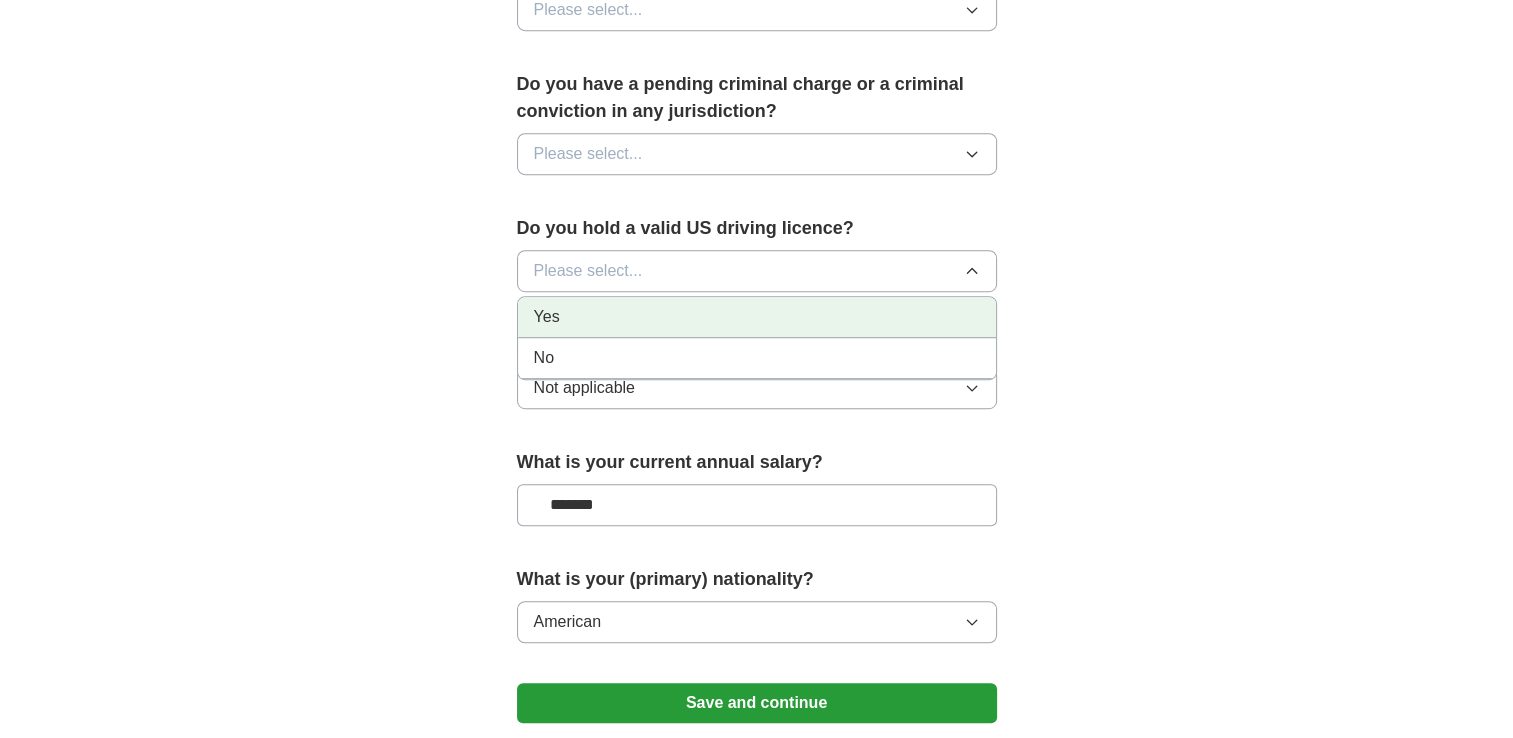 click on "Yes" at bounding box center (547, 317) 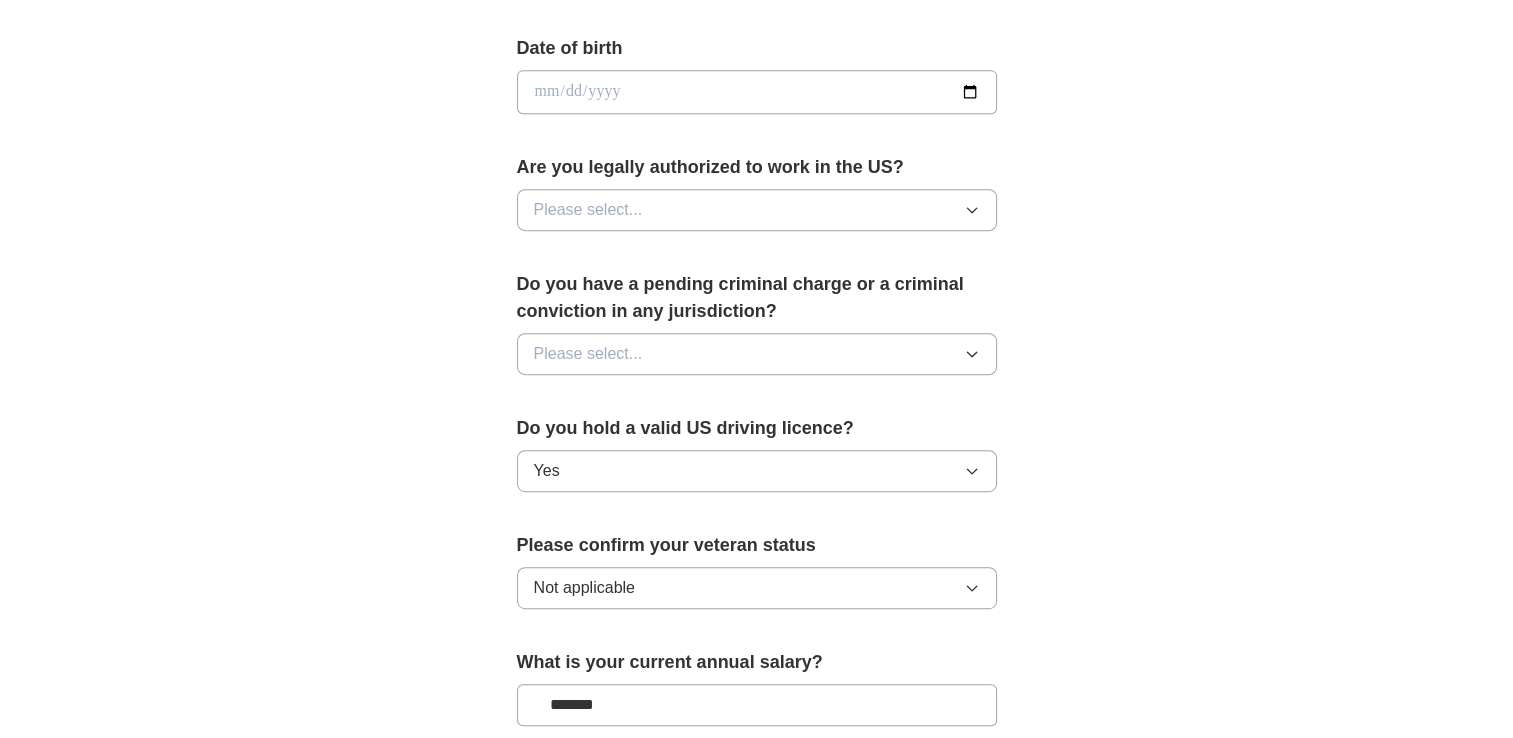 scroll, scrollTop: 708, scrollLeft: 0, axis: vertical 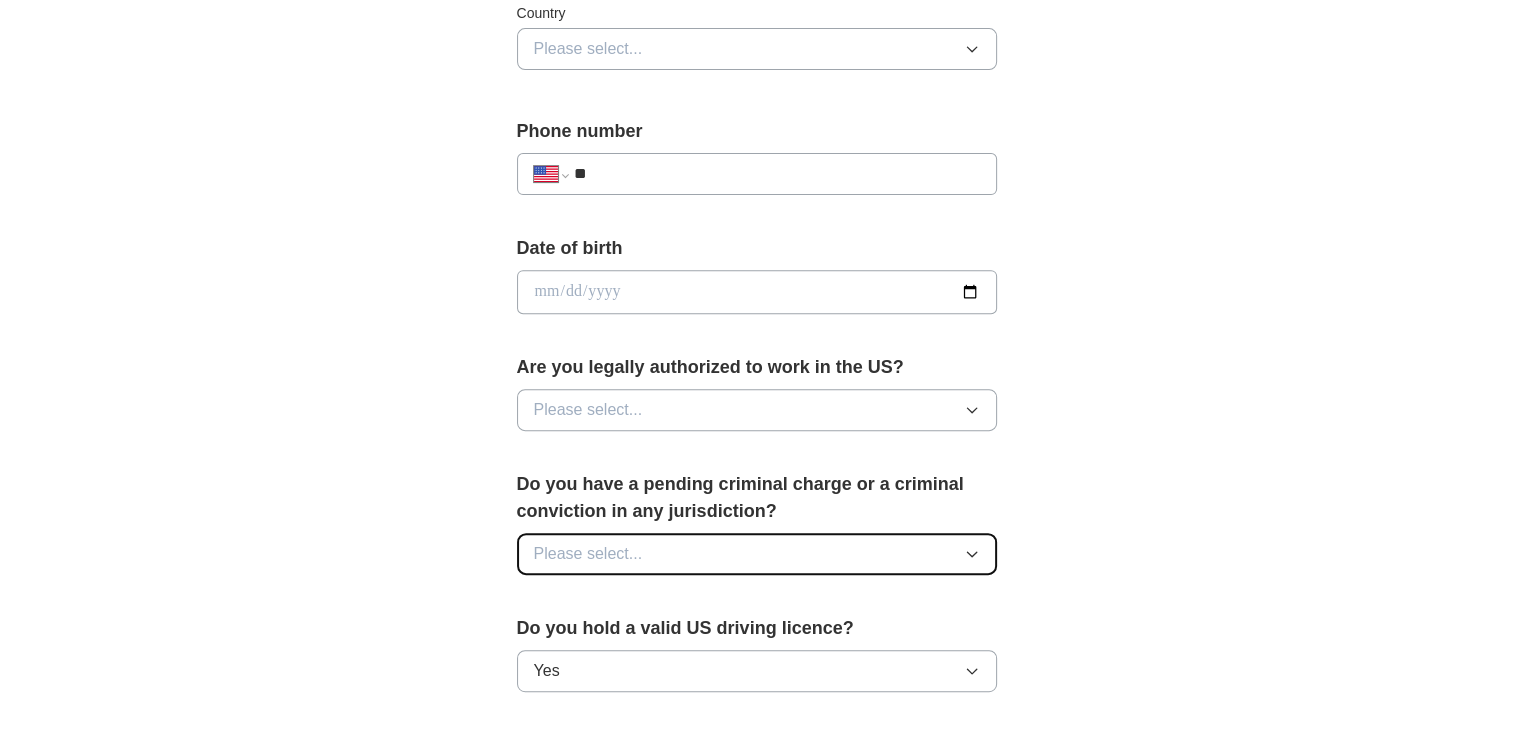 click on "Please select..." at bounding box center [588, 554] 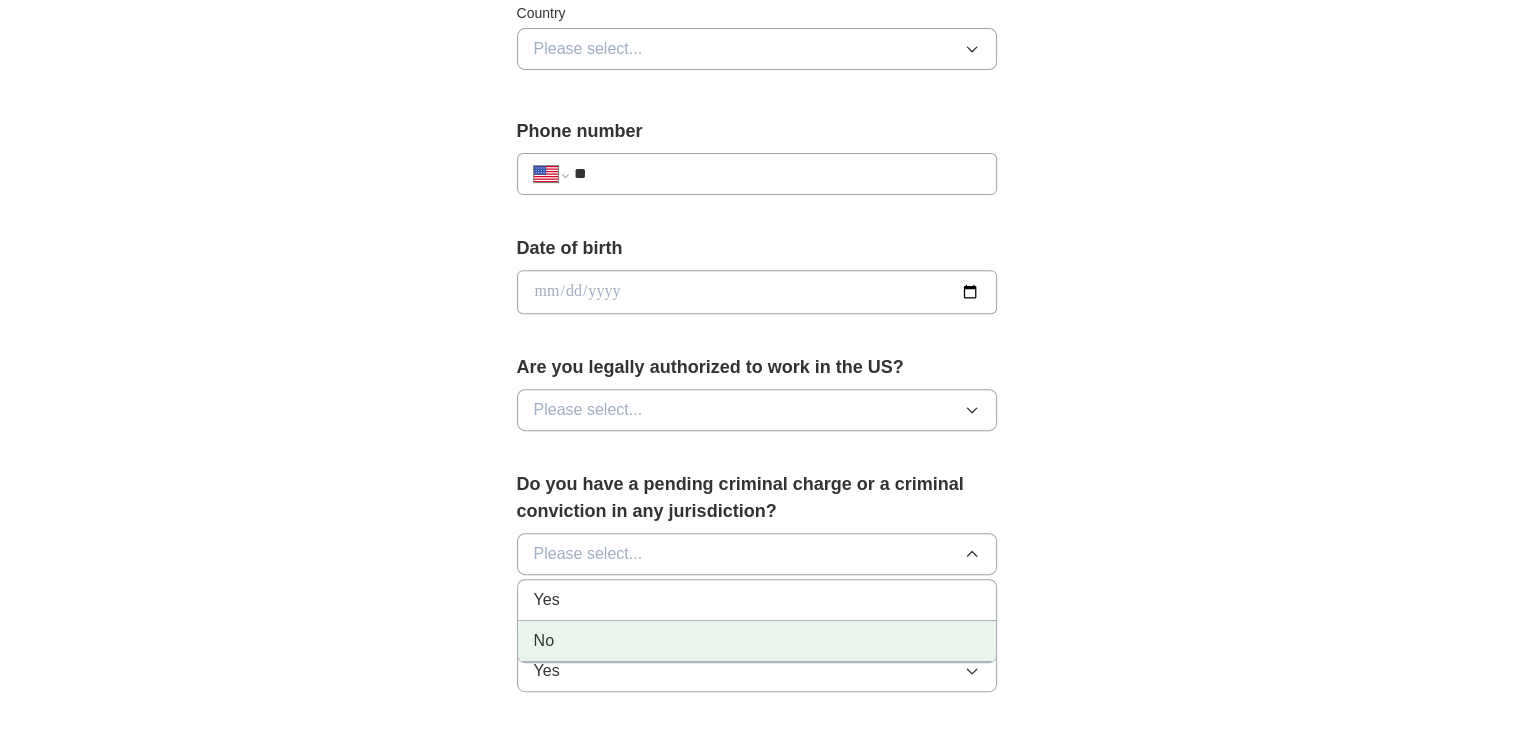 click on "No" at bounding box center [757, 641] 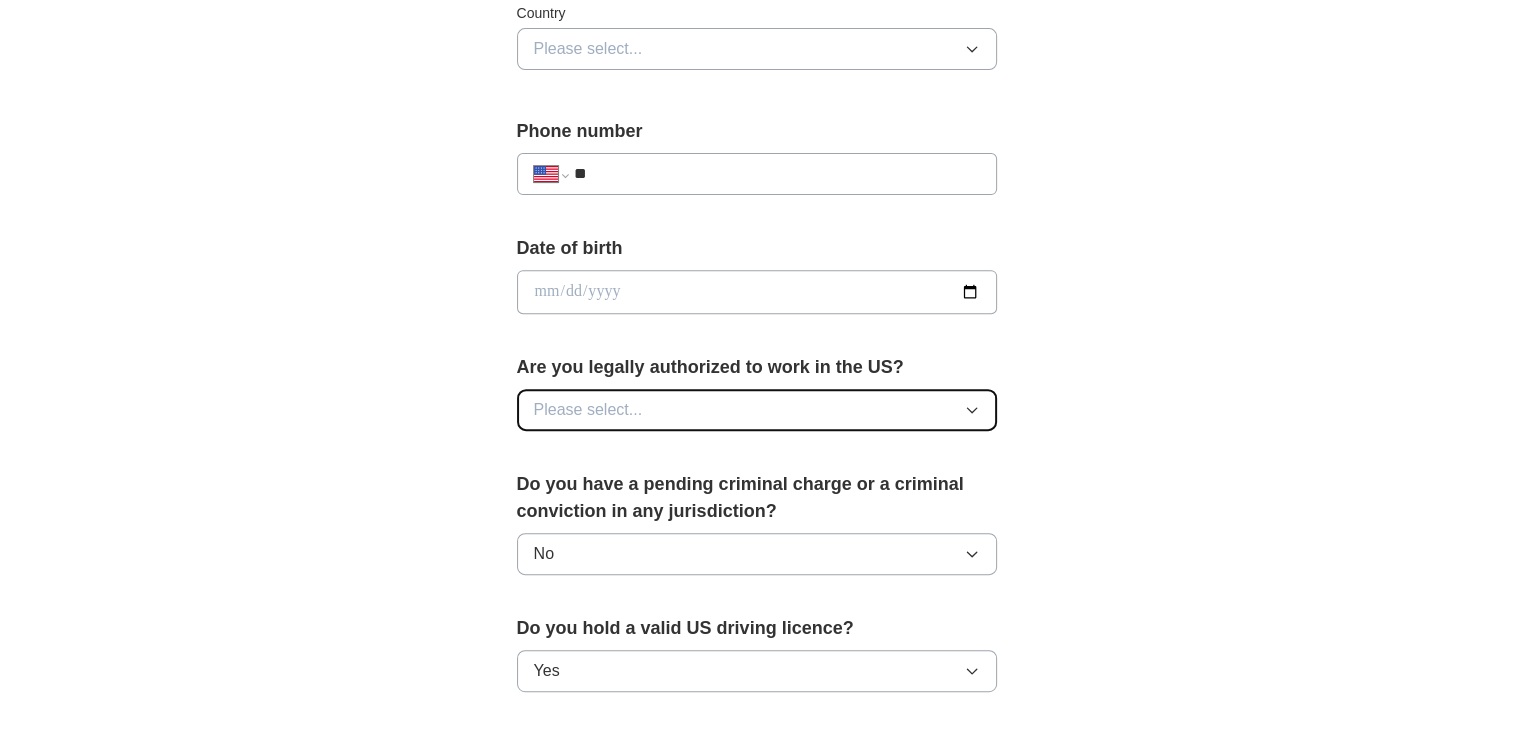 click on "Please select..." at bounding box center (757, 410) 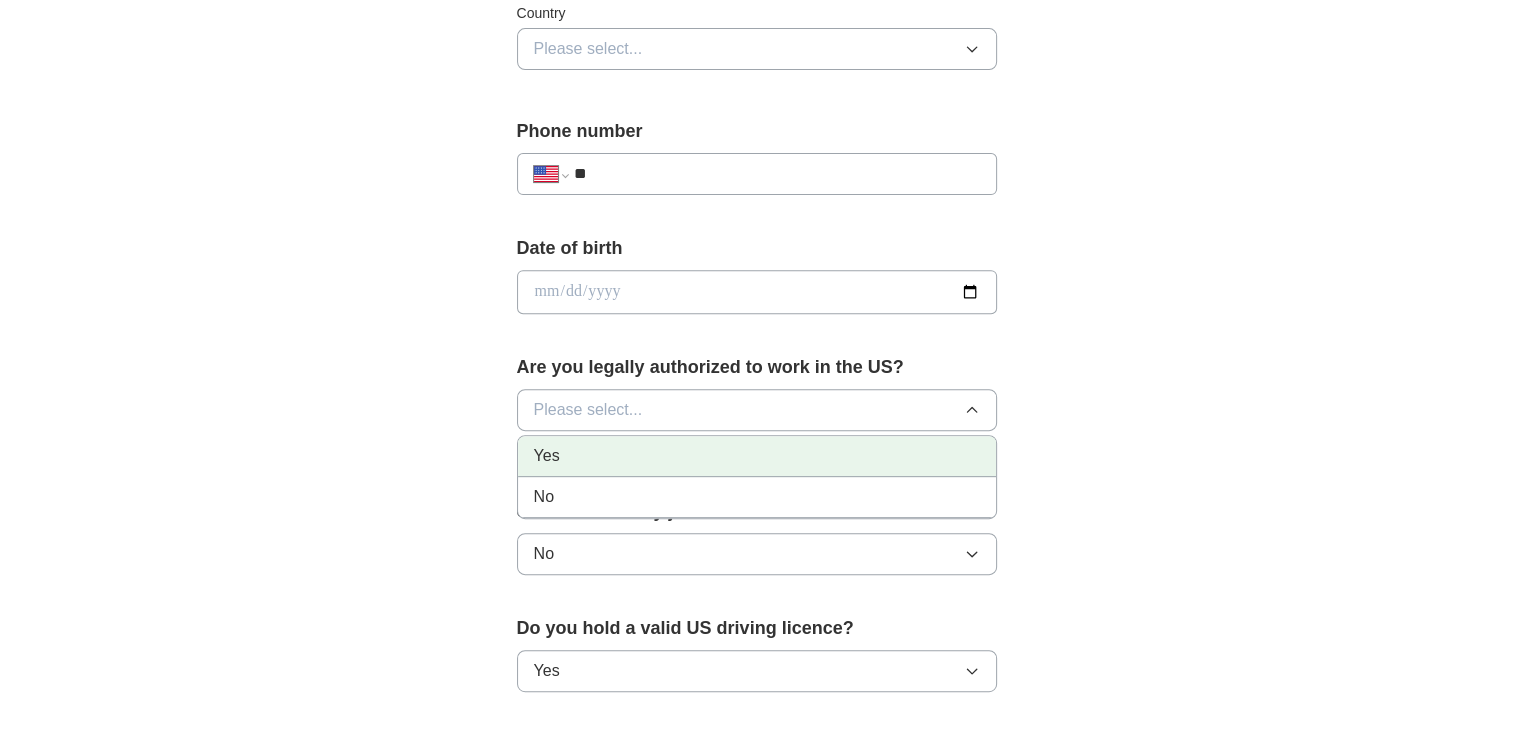 click on "Yes" at bounding box center [757, 456] 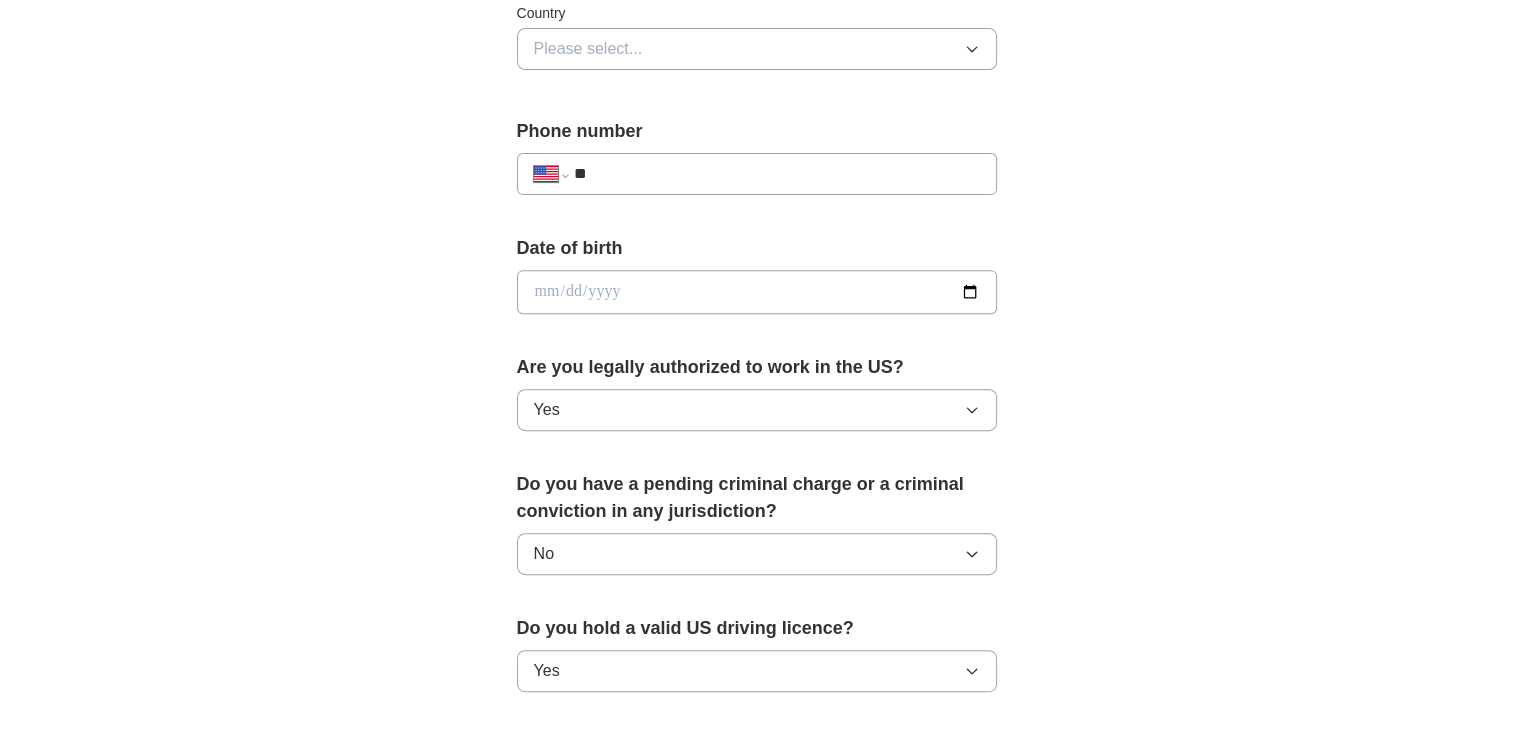 click at bounding box center (757, 292) 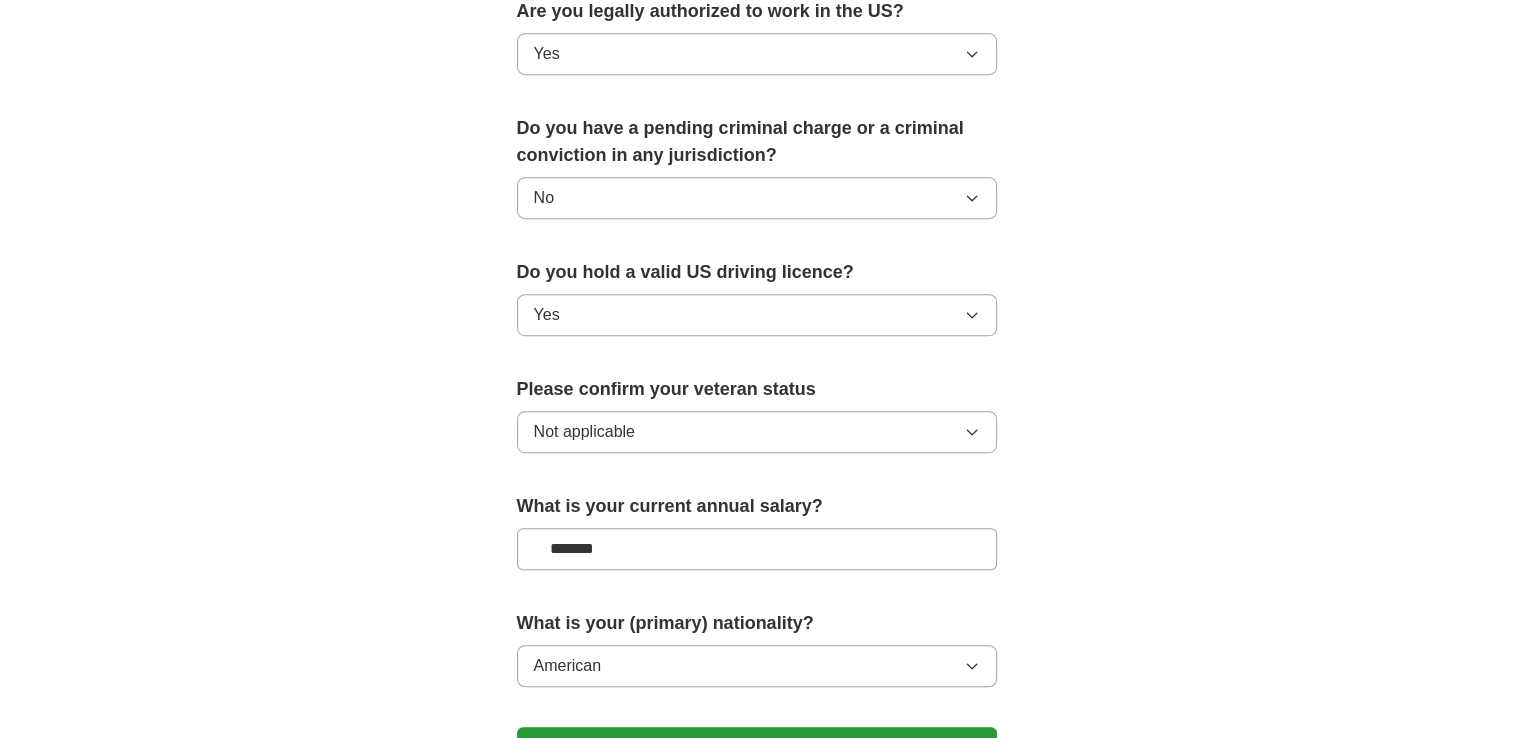 scroll, scrollTop: 908, scrollLeft: 0, axis: vertical 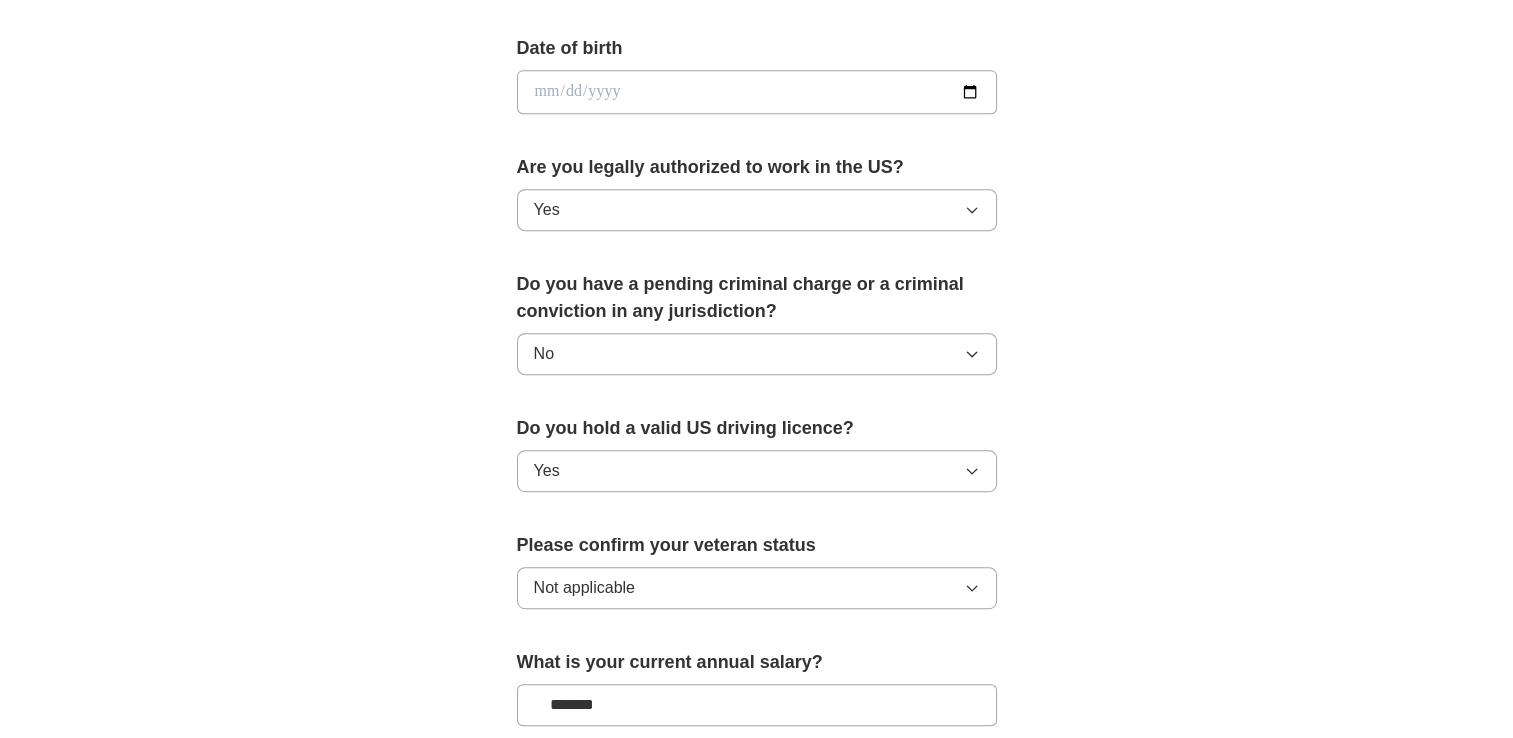 click at bounding box center [757, 92] 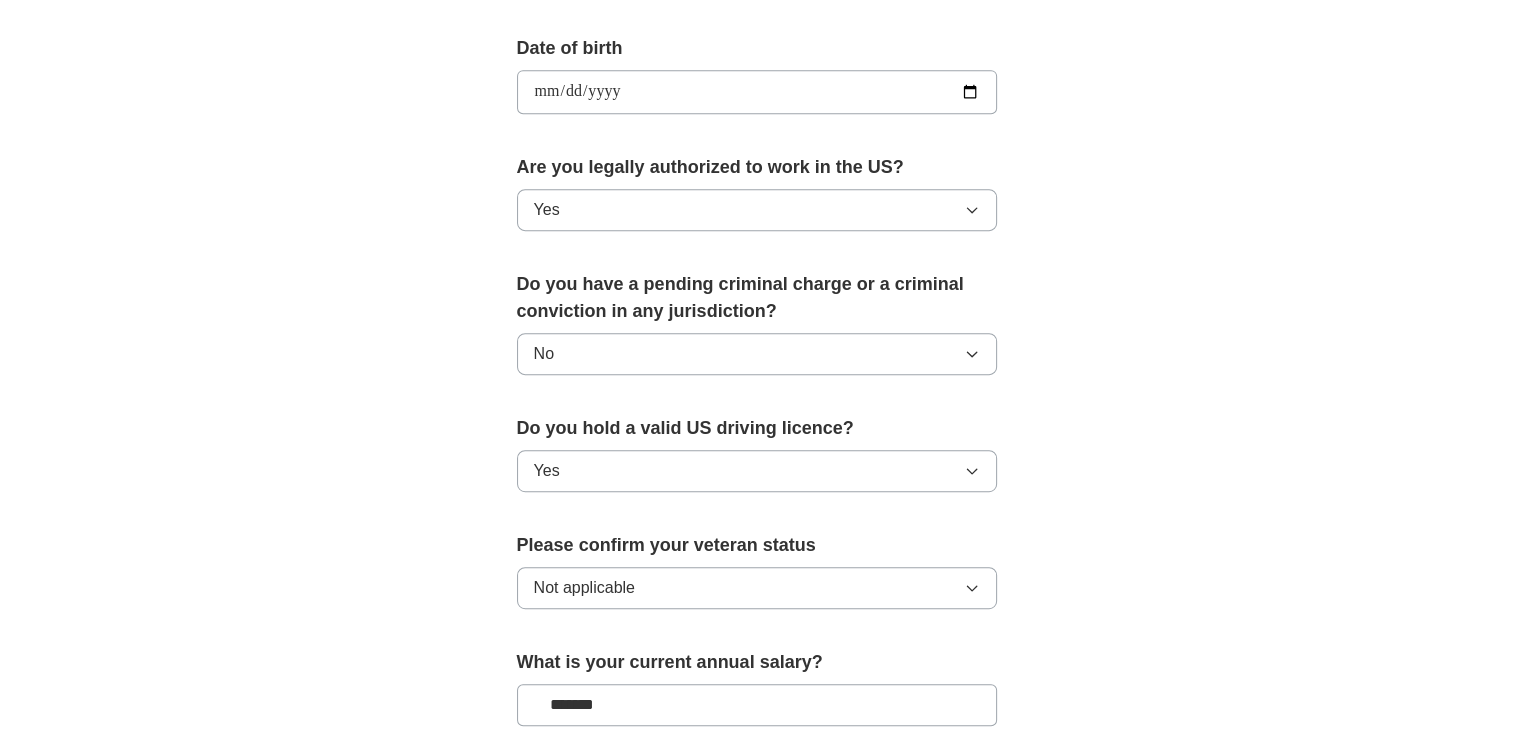 type on "**********" 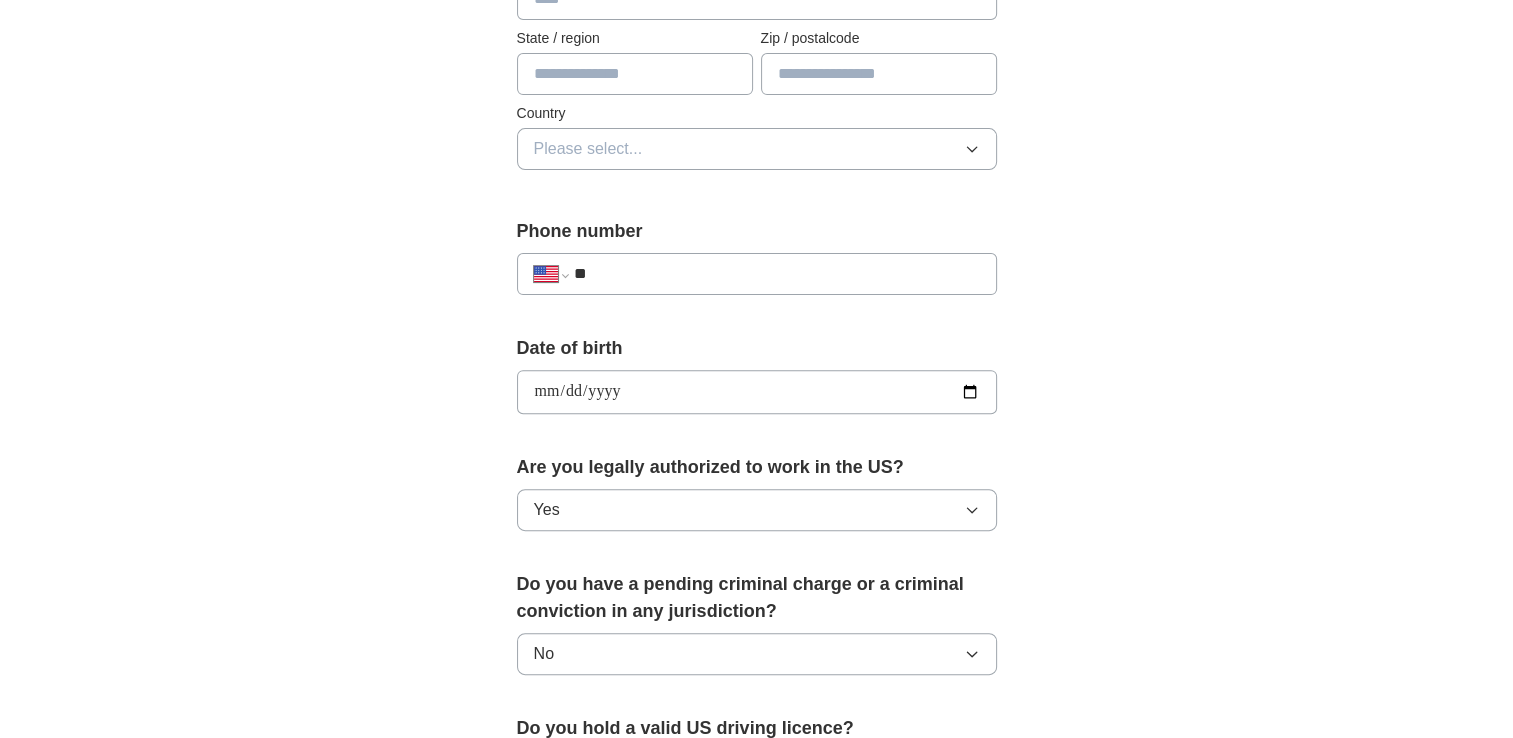 click on "**" at bounding box center (776, 274) 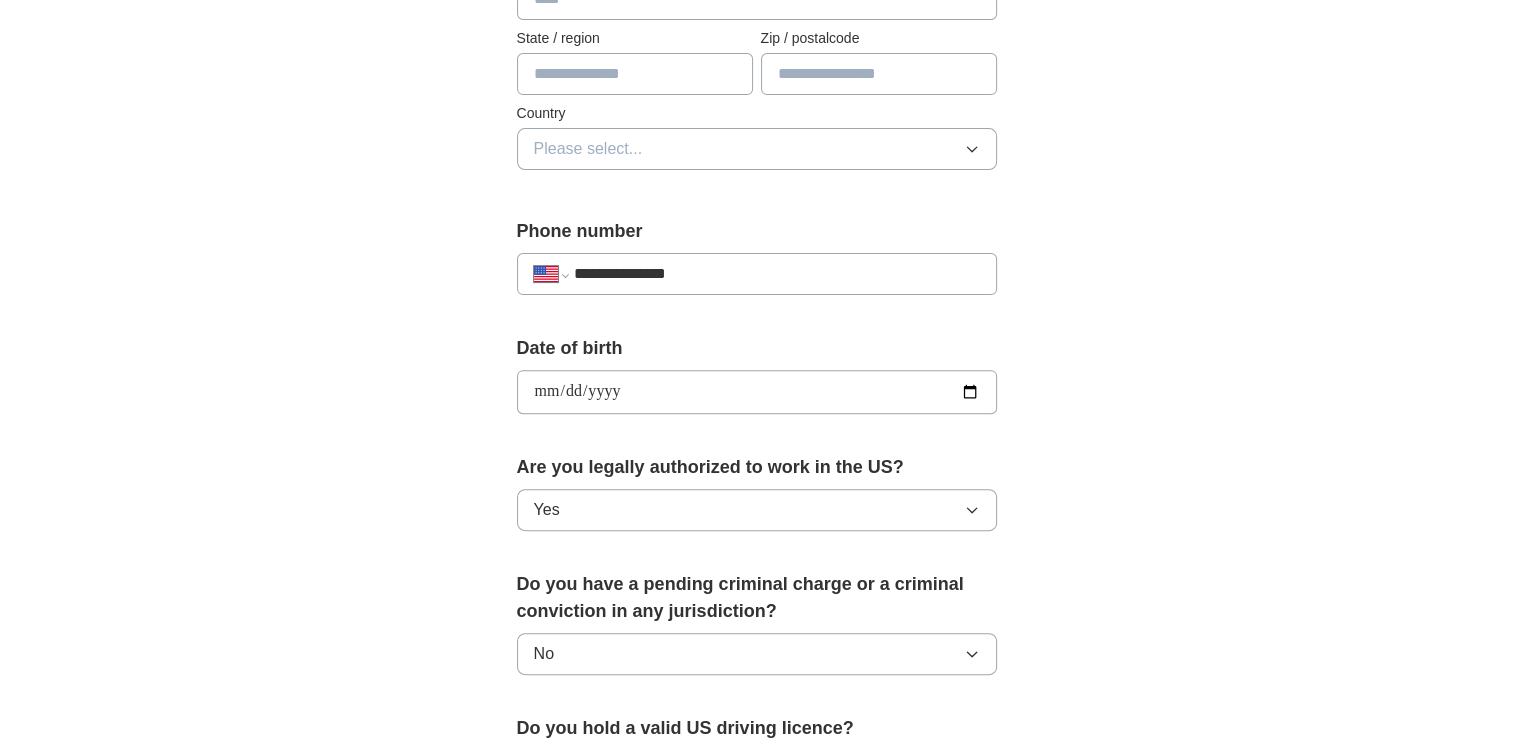 type on "****" 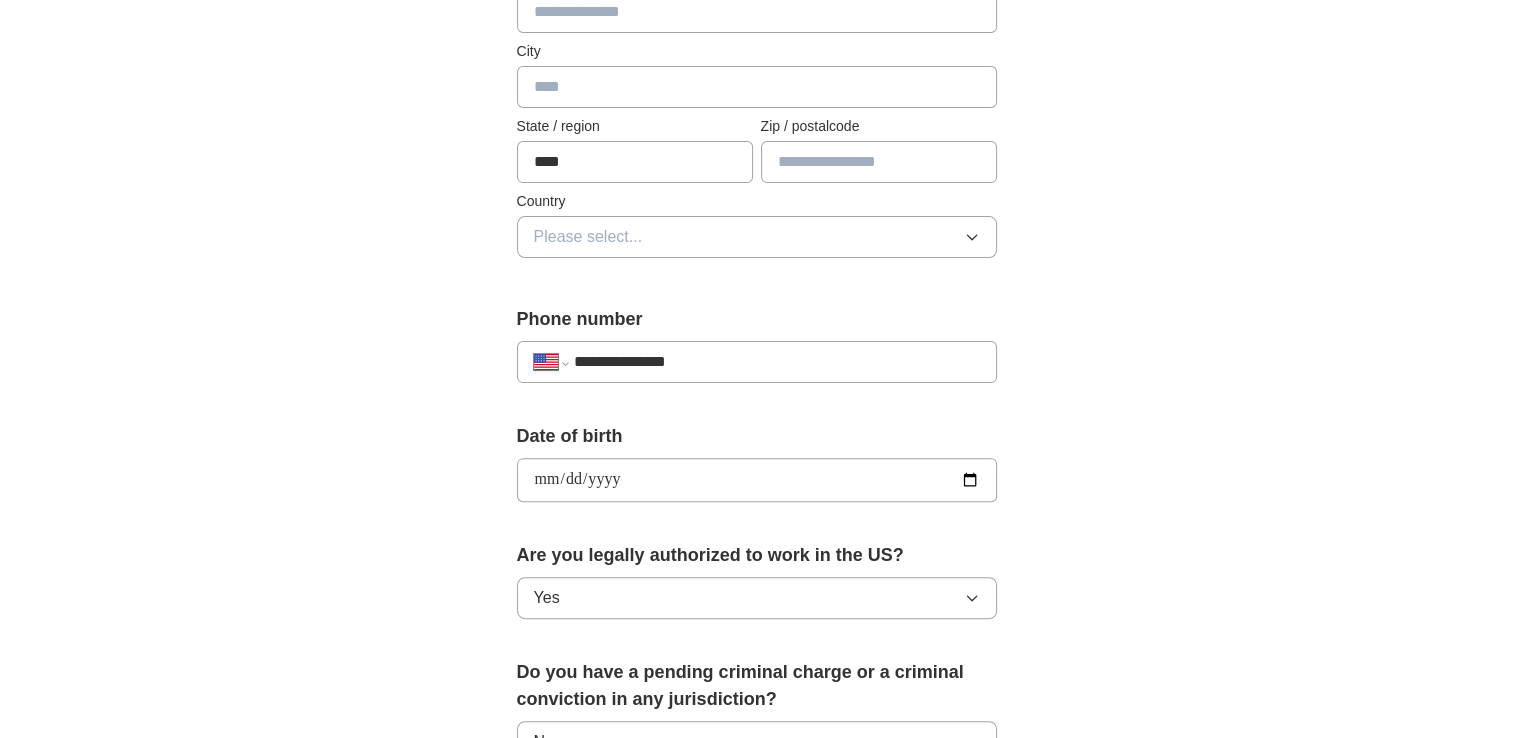 scroll, scrollTop: 308, scrollLeft: 0, axis: vertical 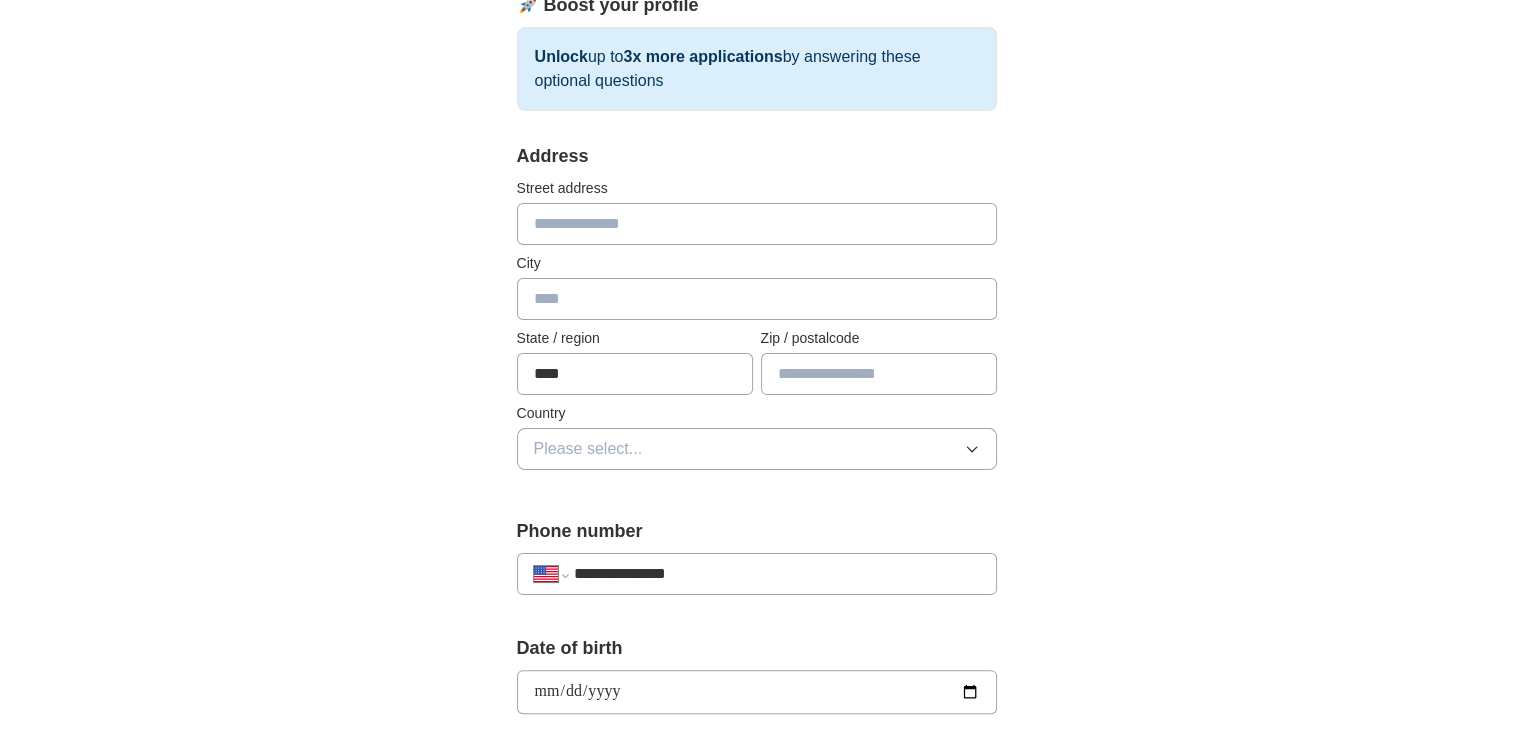 drag, startPoint x: 596, startPoint y: 374, endPoint x: 480, endPoint y: 373, distance: 116.00431 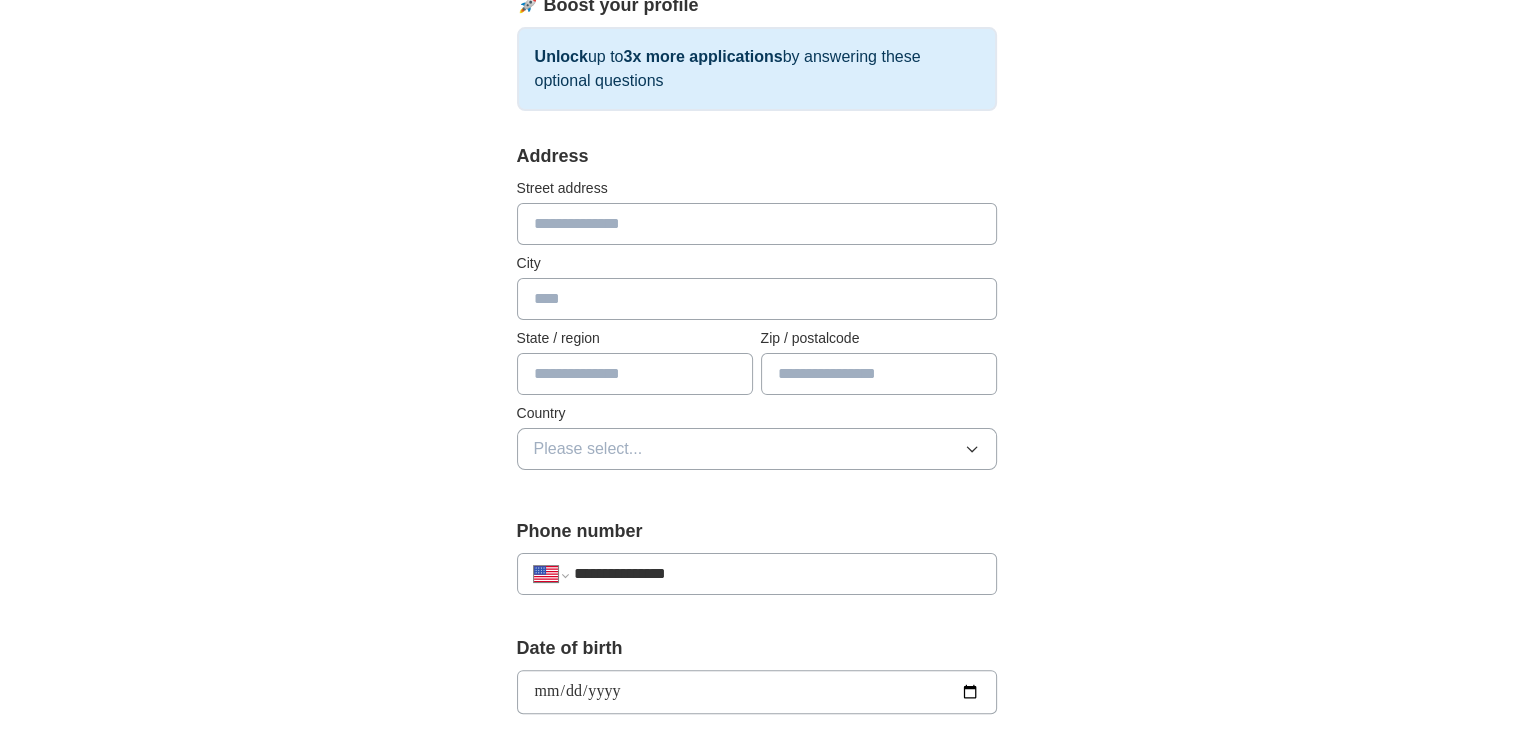 type 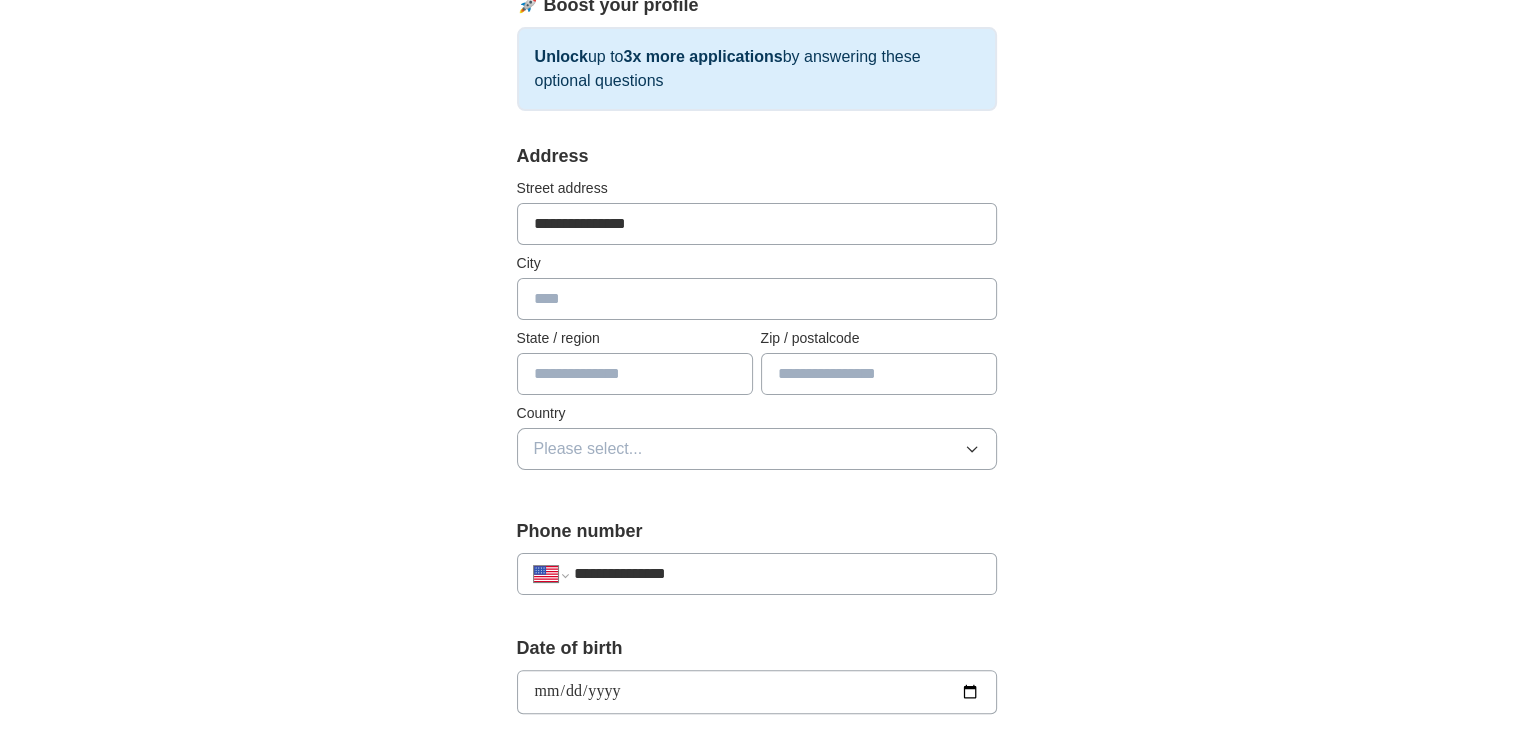 type on "**********" 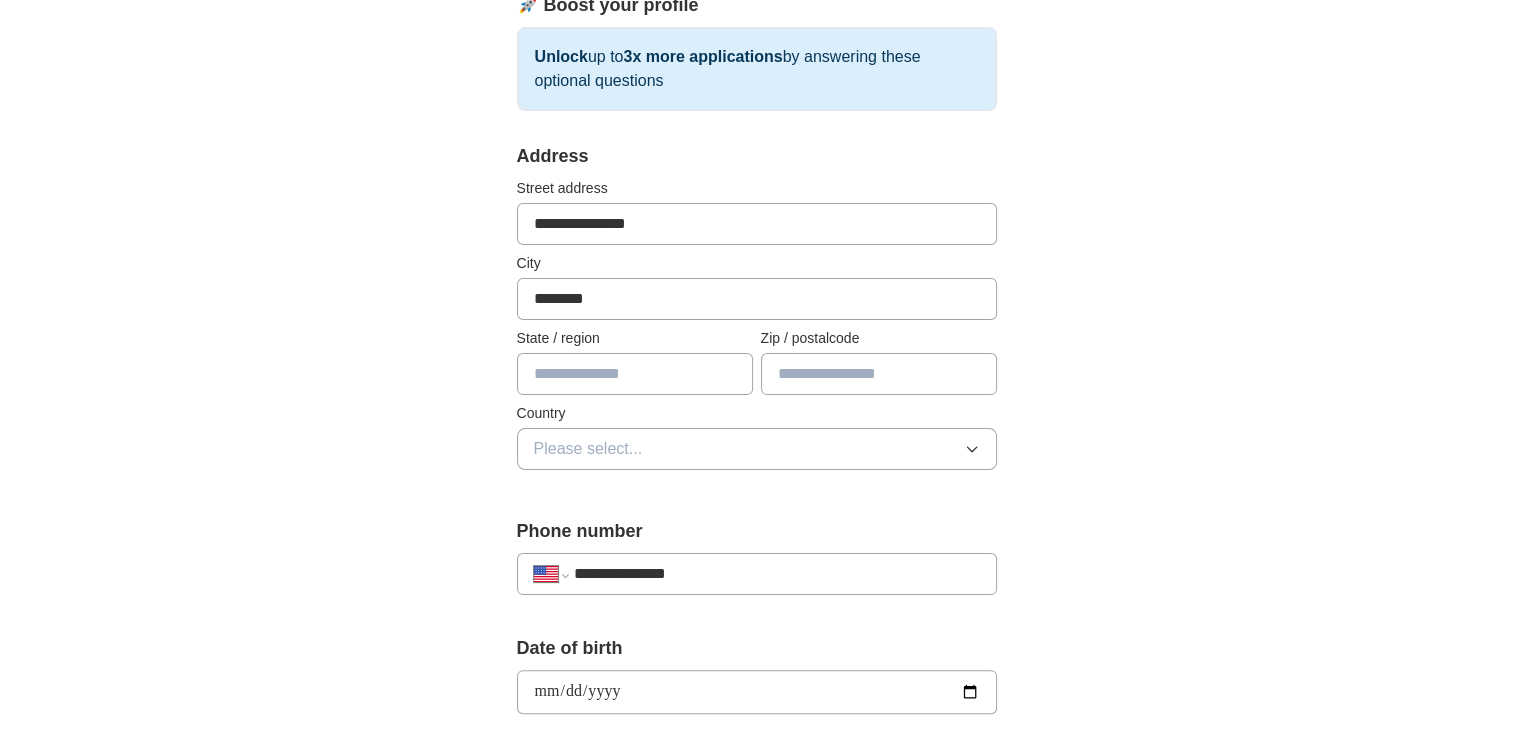 type on "********" 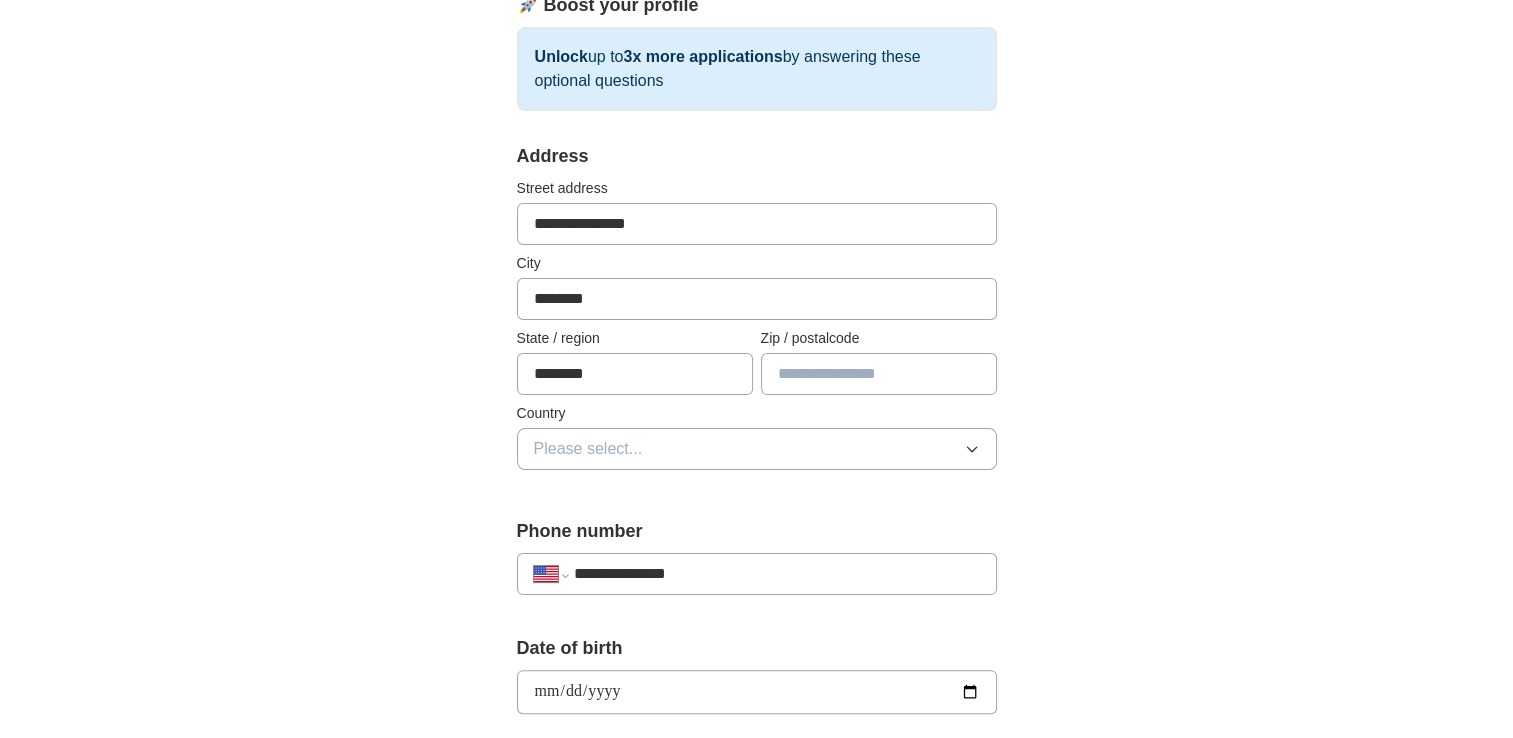 type on "********" 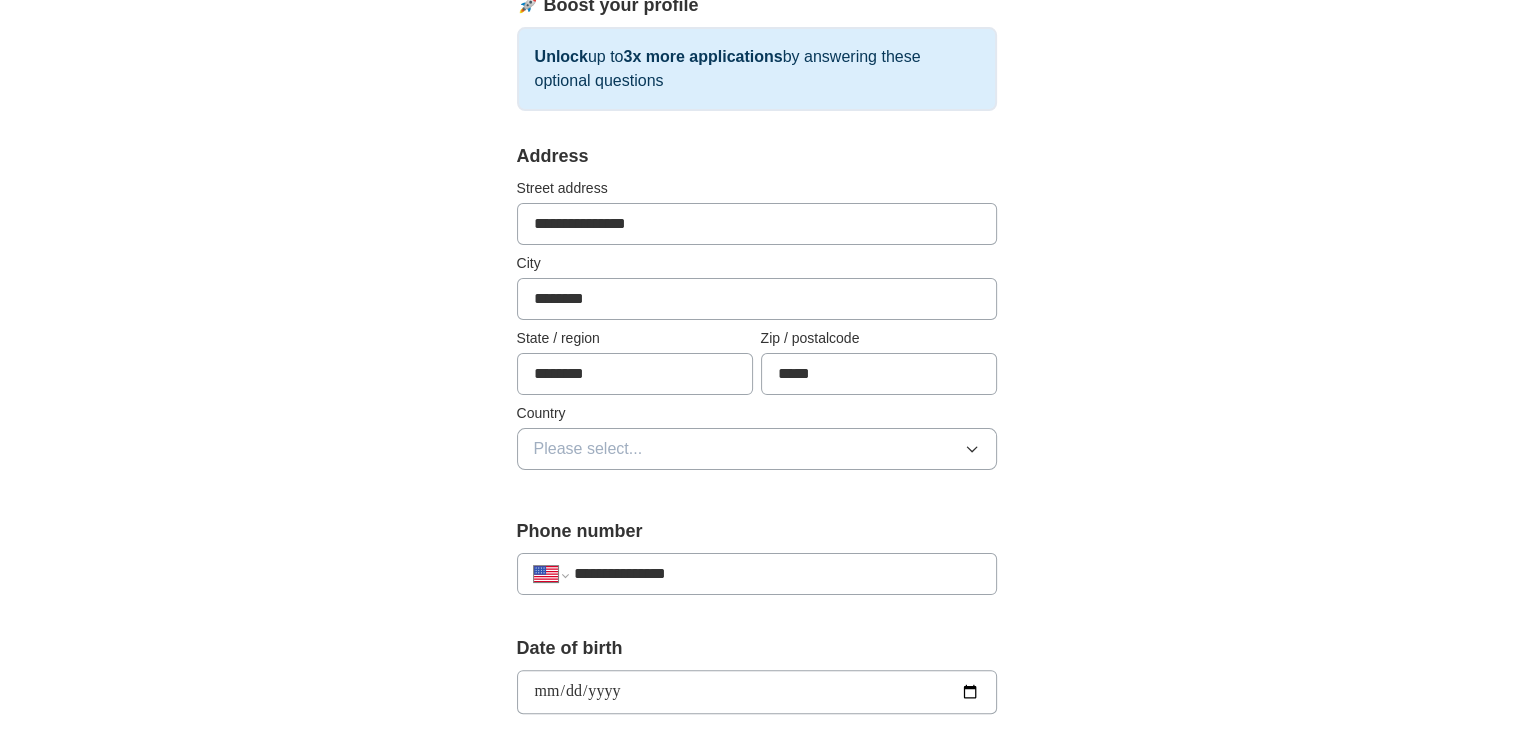 type on "*****" 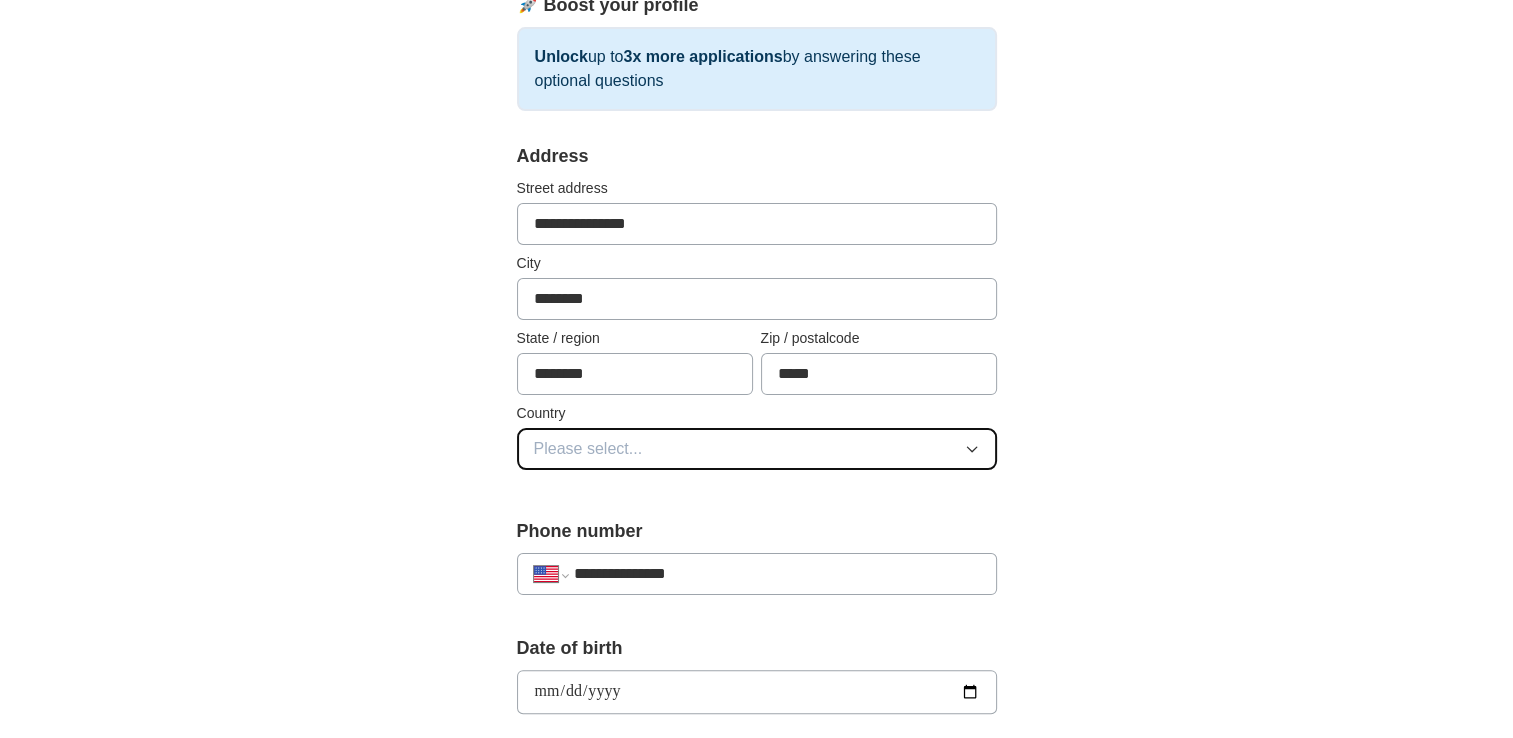 click on "Please select..." at bounding box center [757, 449] 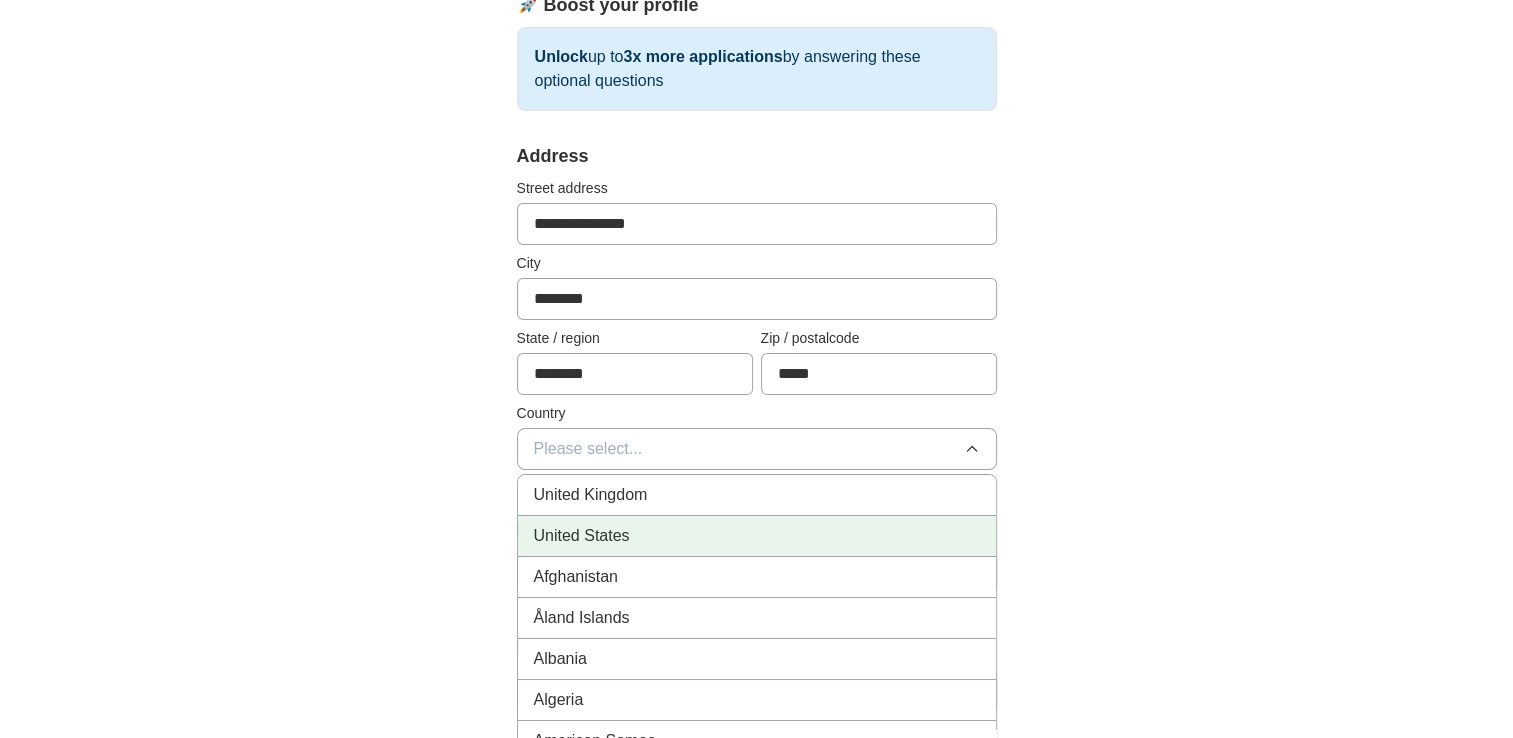 click on "United States" at bounding box center [757, 536] 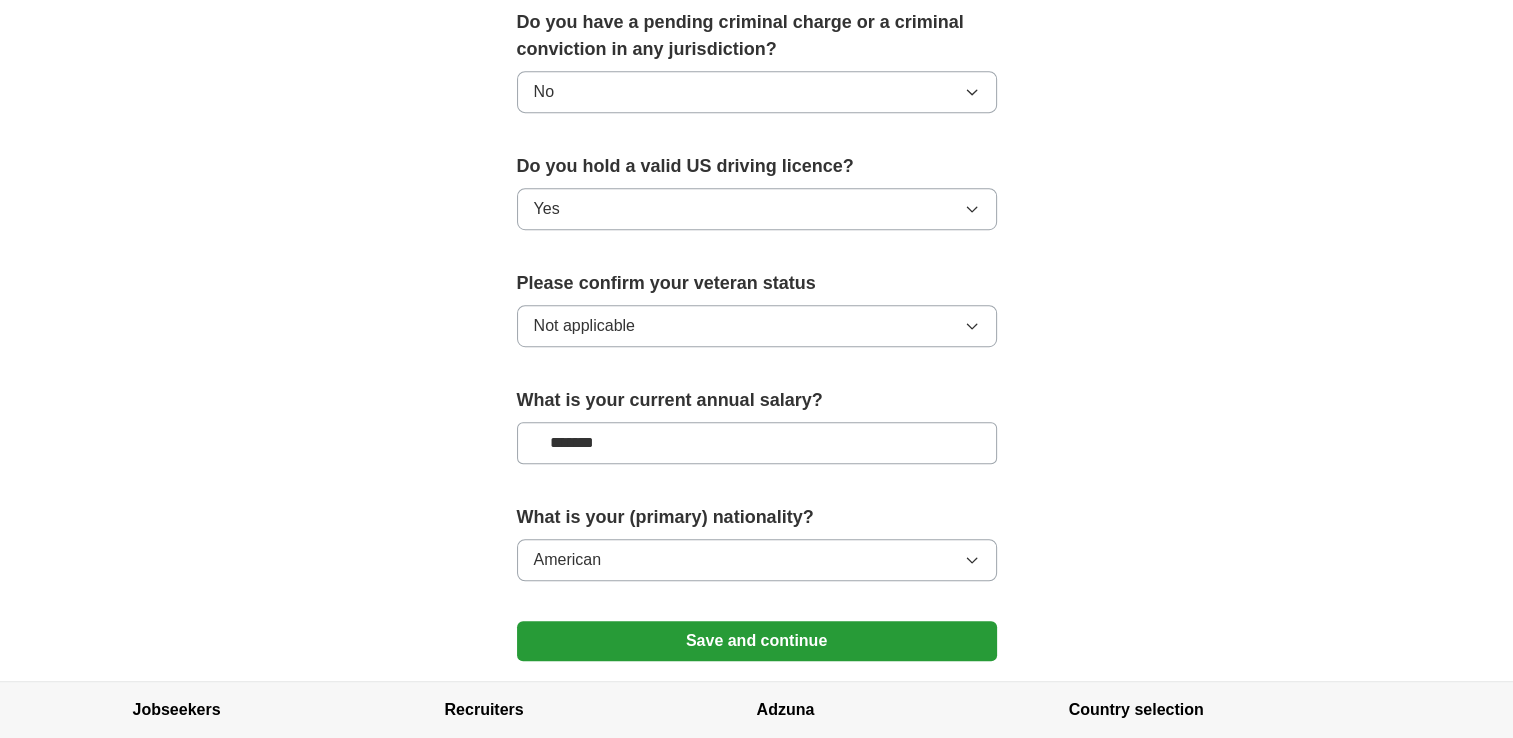 scroll, scrollTop: 1308, scrollLeft: 0, axis: vertical 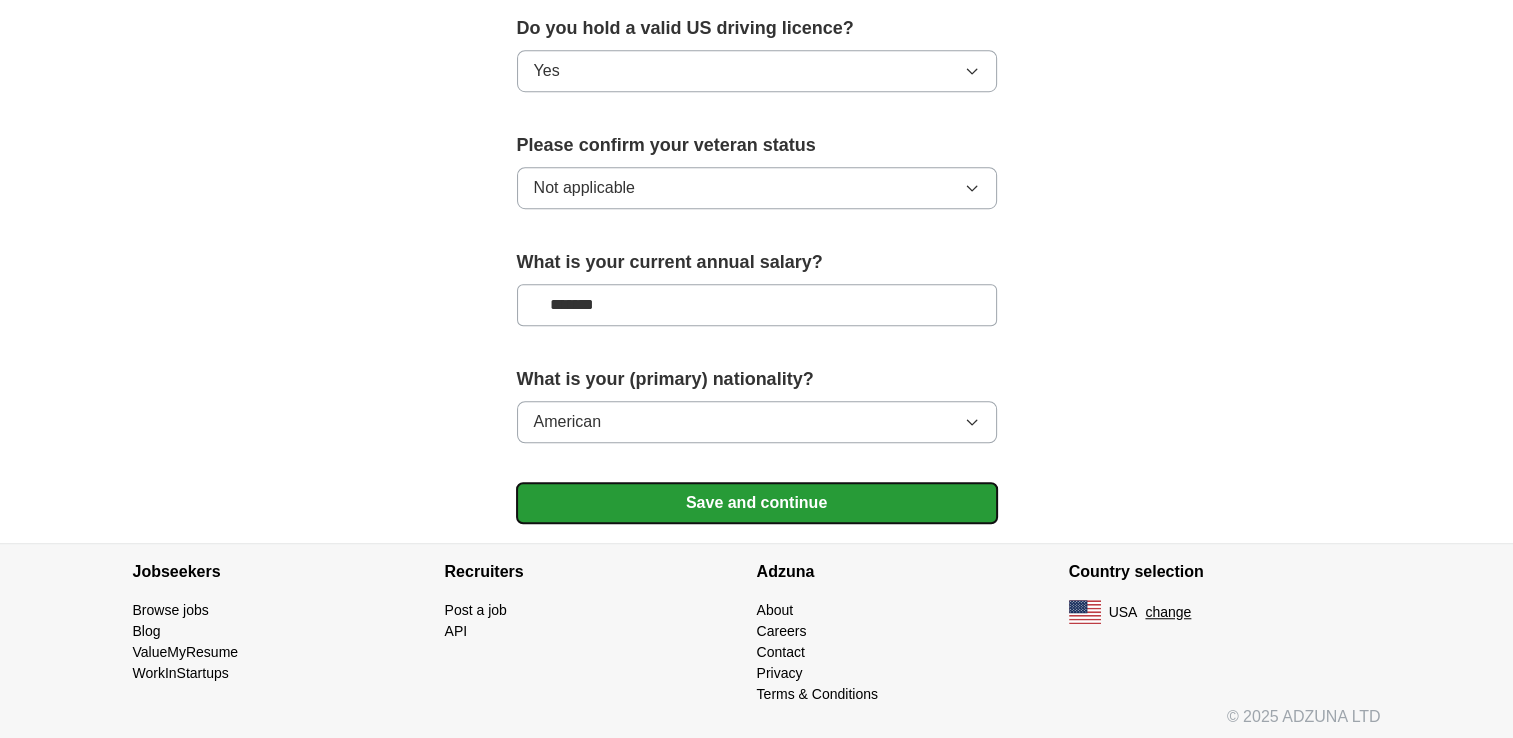 click on "Save and continue" at bounding box center [757, 503] 